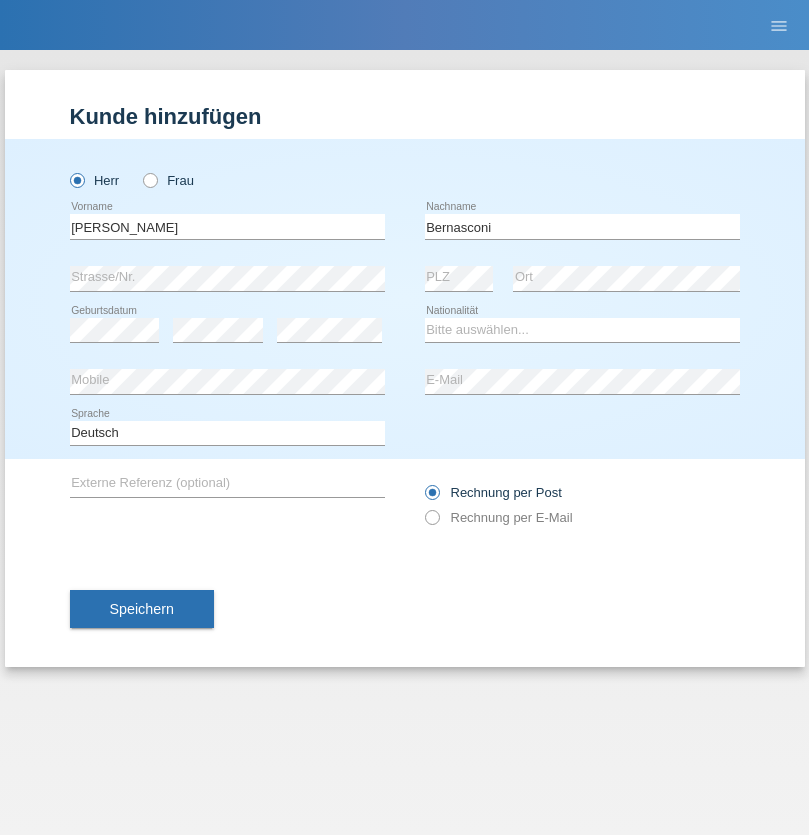 scroll, scrollTop: 0, scrollLeft: 0, axis: both 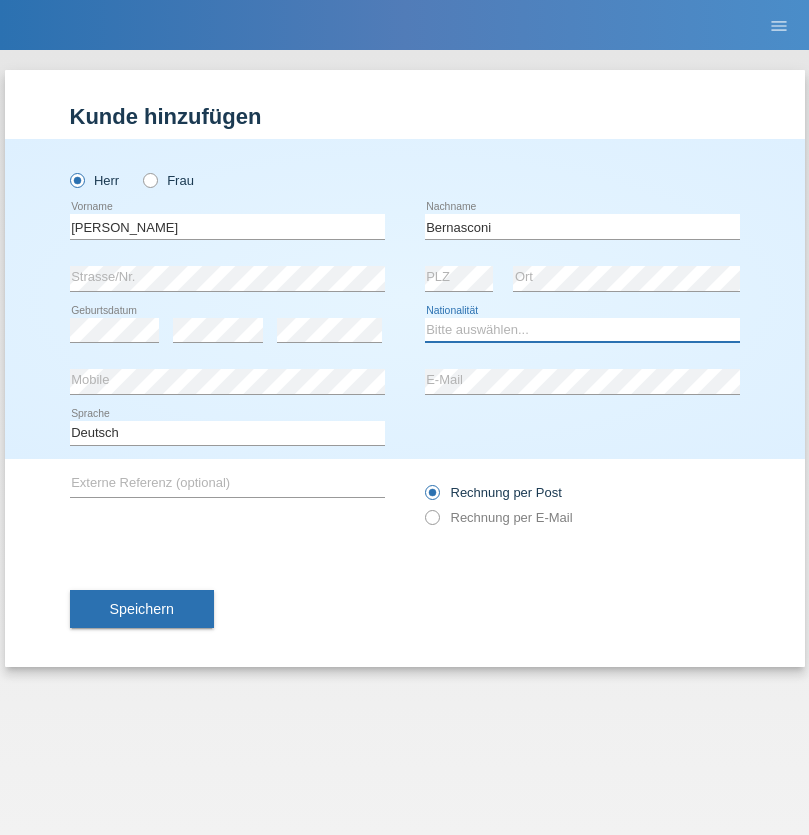select on "CH" 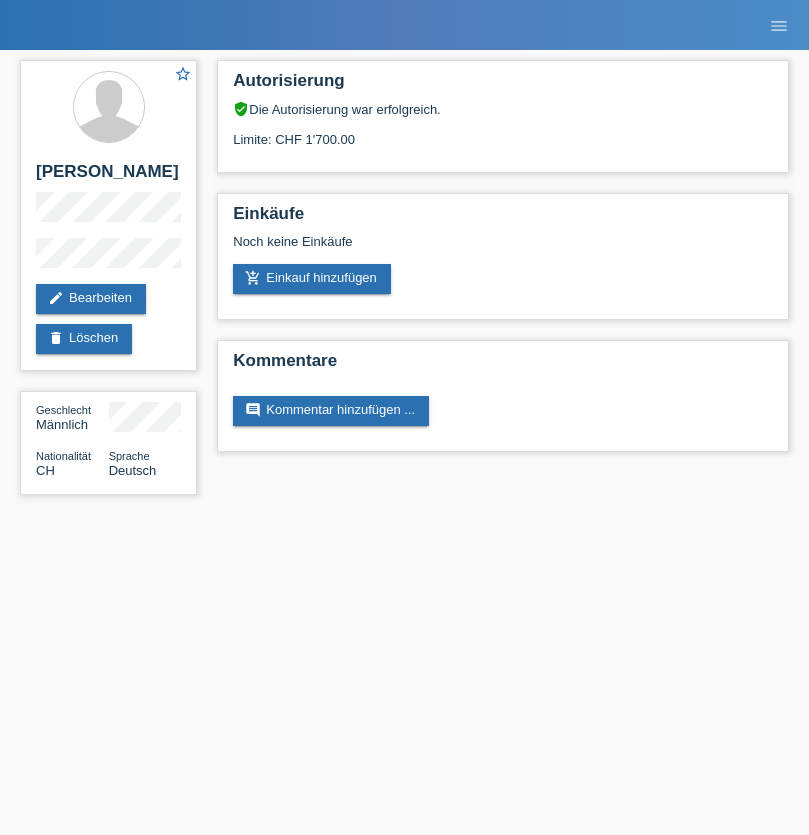 scroll, scrollTop: 0, scrollLeft: 0, axis: both 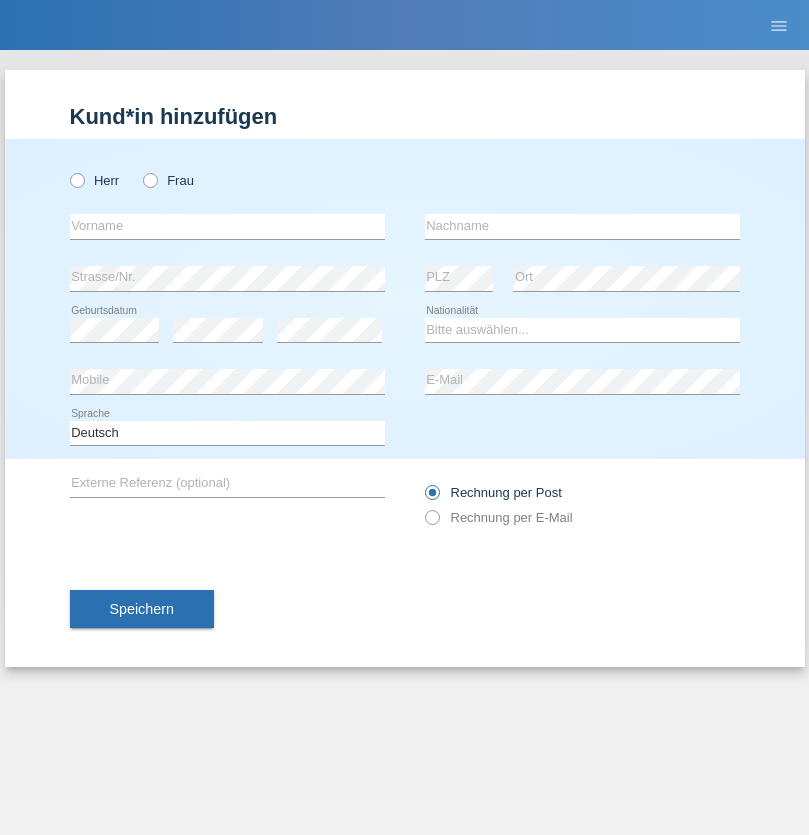 radio on "true" 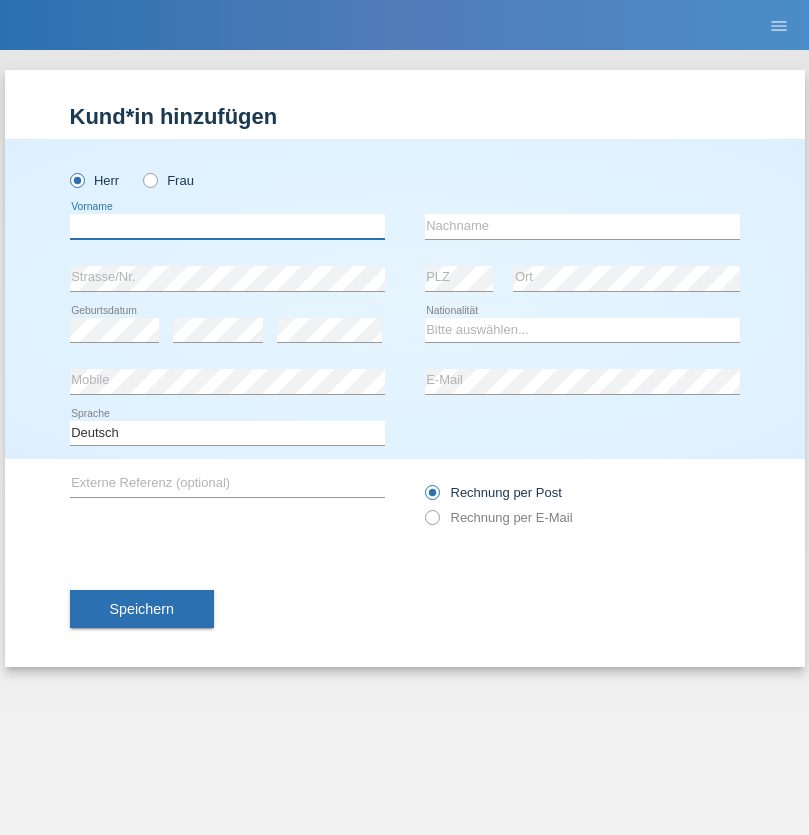 click at bounding box center [227, 226] 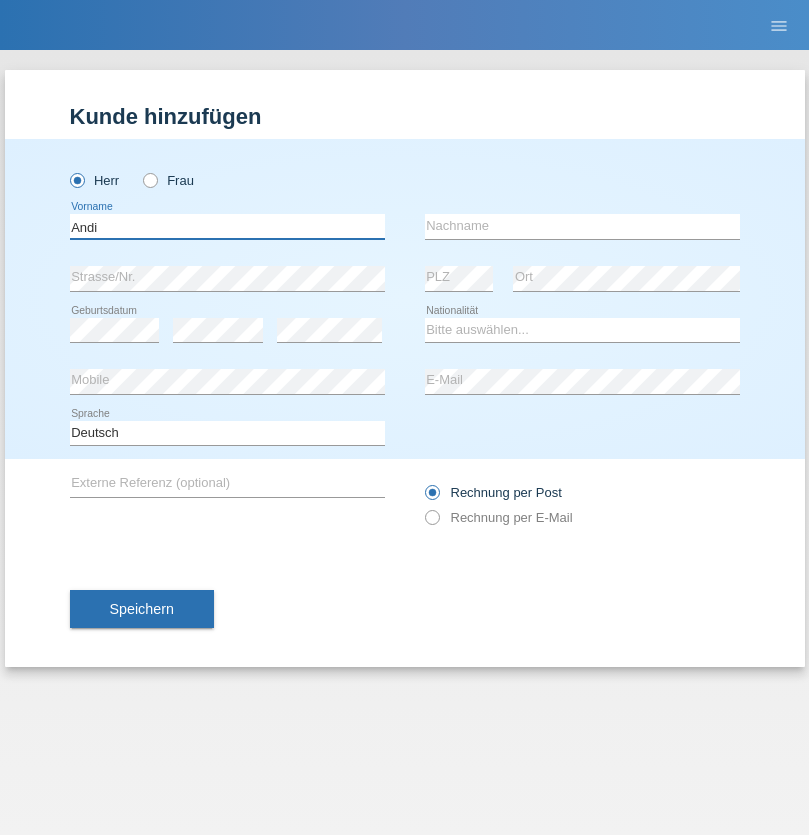 type on "Andi" 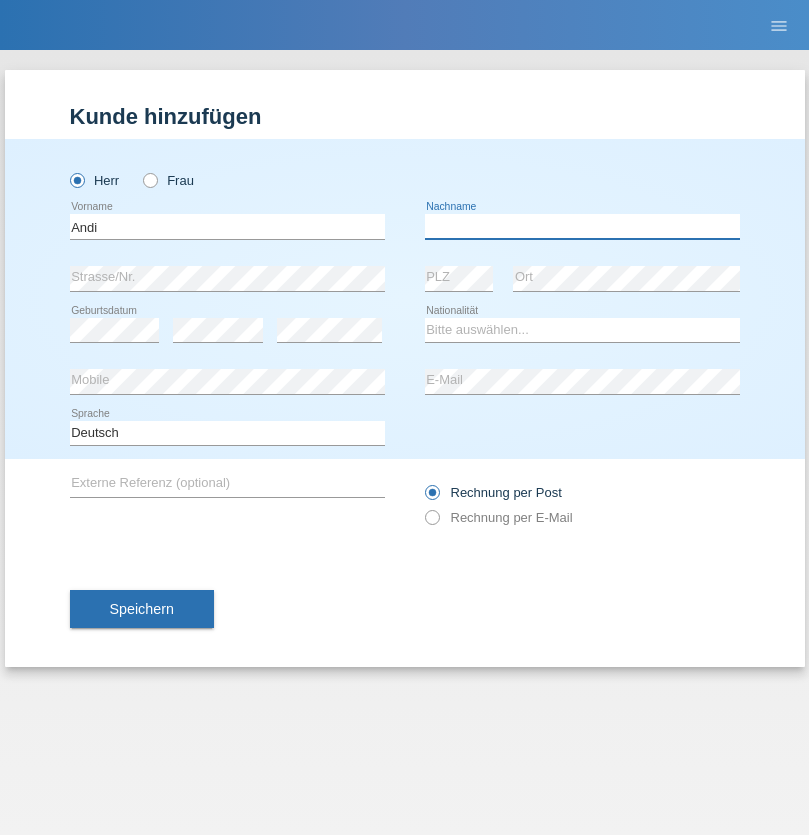 click at bounding box center (582, 226) 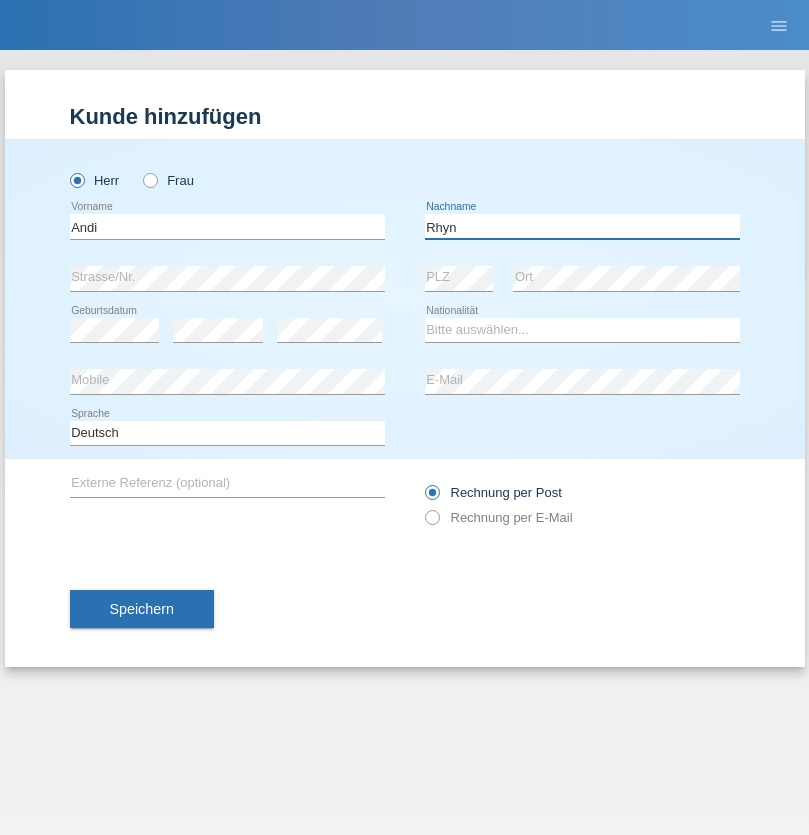 type on "Rhyn" 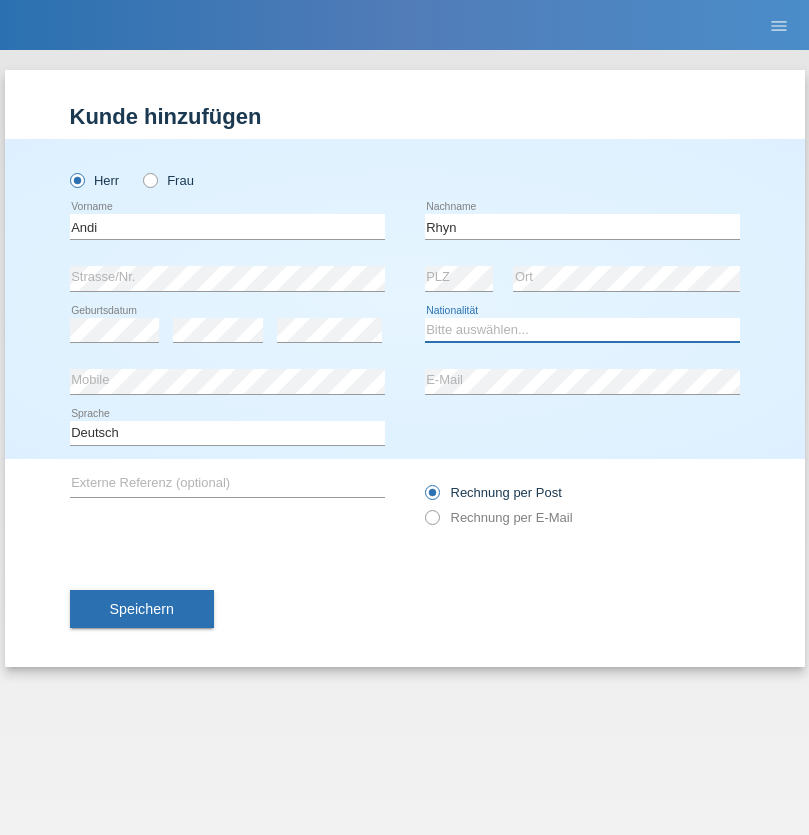 select on "CH" 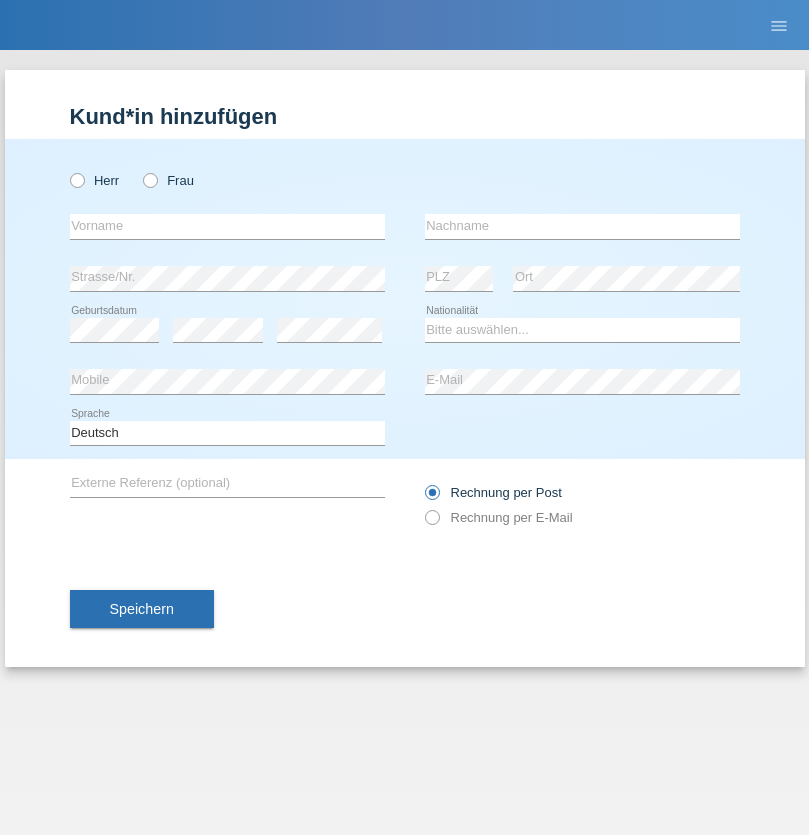 scroll, scrollTop: 0, scrollLeft: 0, axis: both 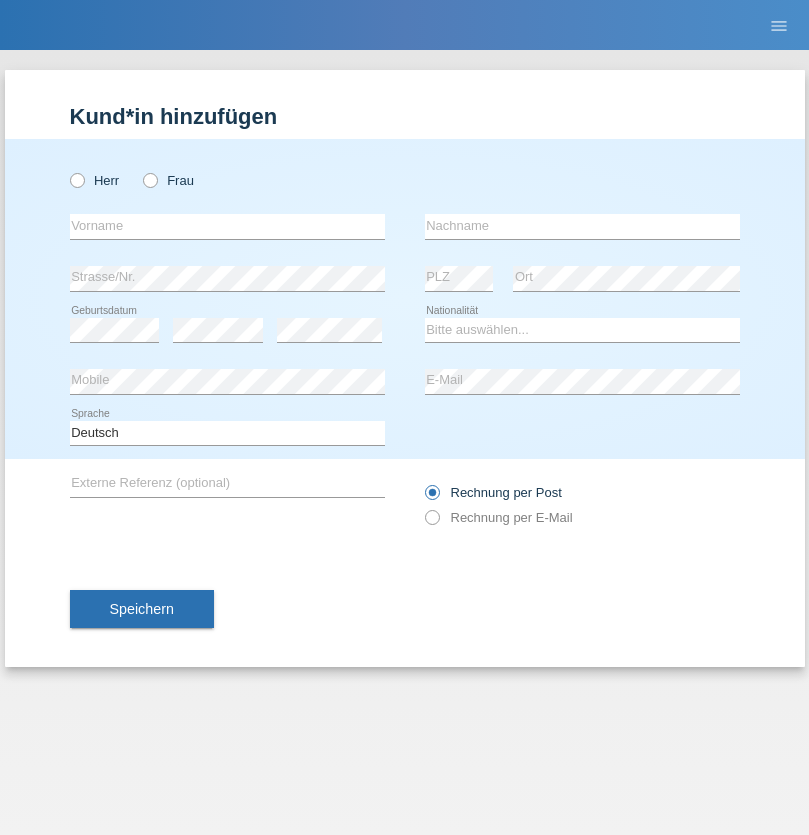 radio on "true" 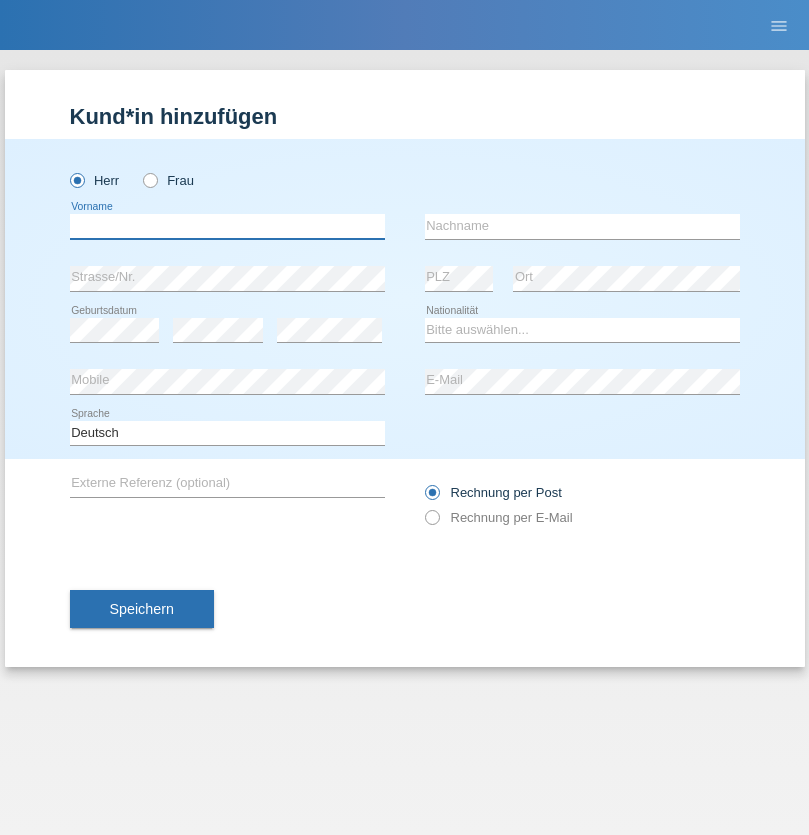 click at bounding box center (227, 226) 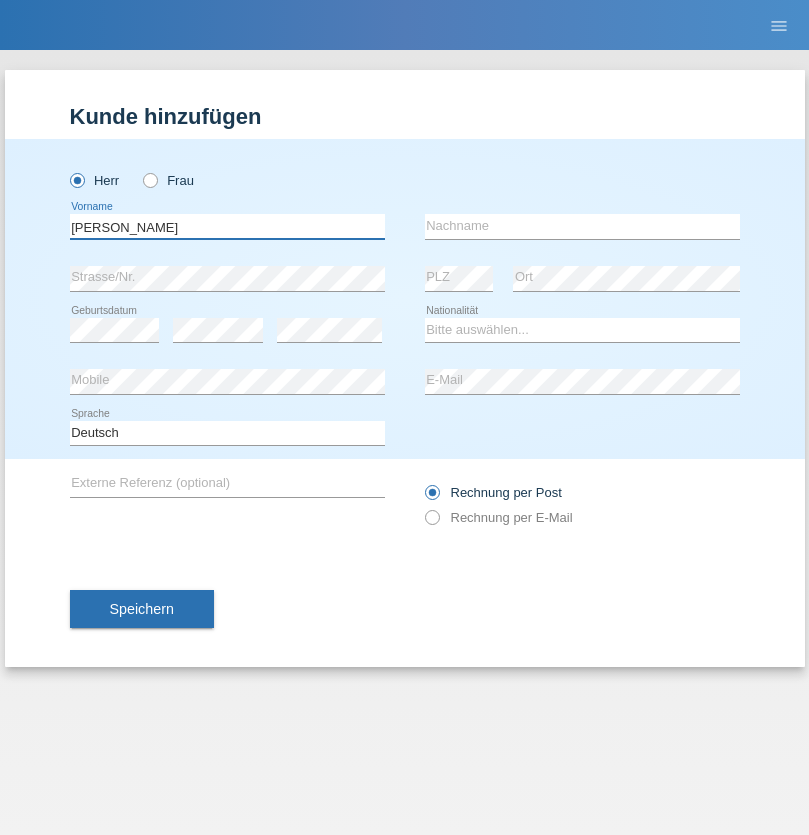 type on "Alex" 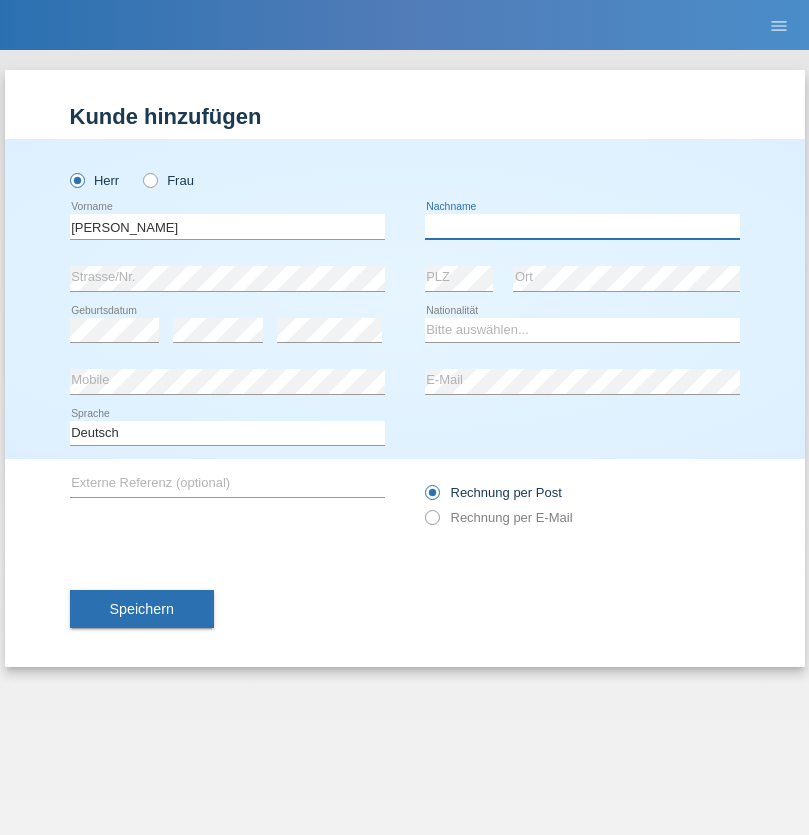 click at bounding box center (582, 226) 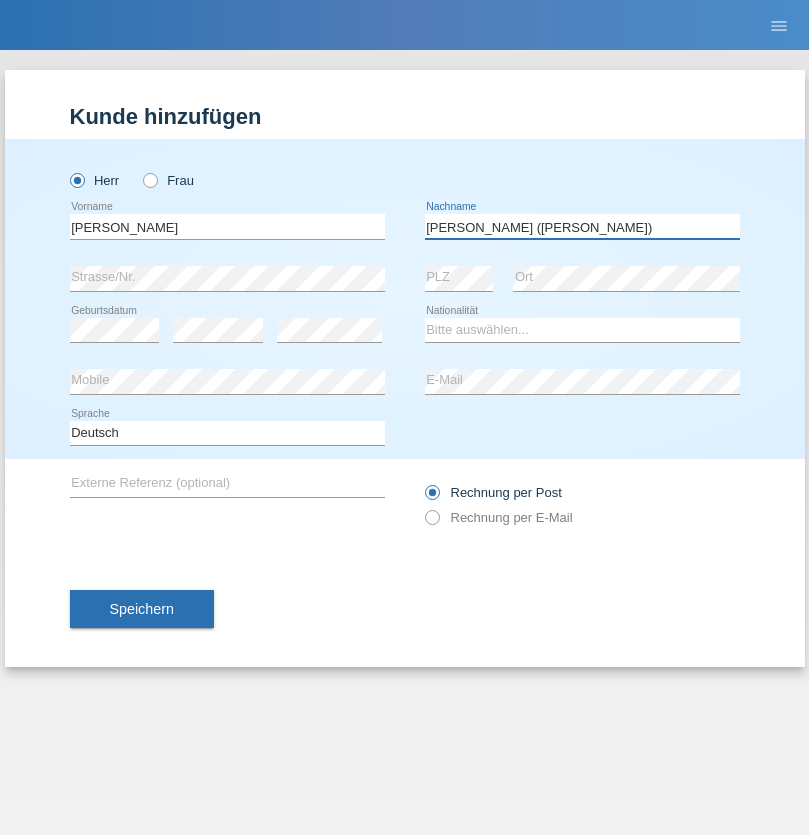 type on "A. Cassiano (Miriã)" 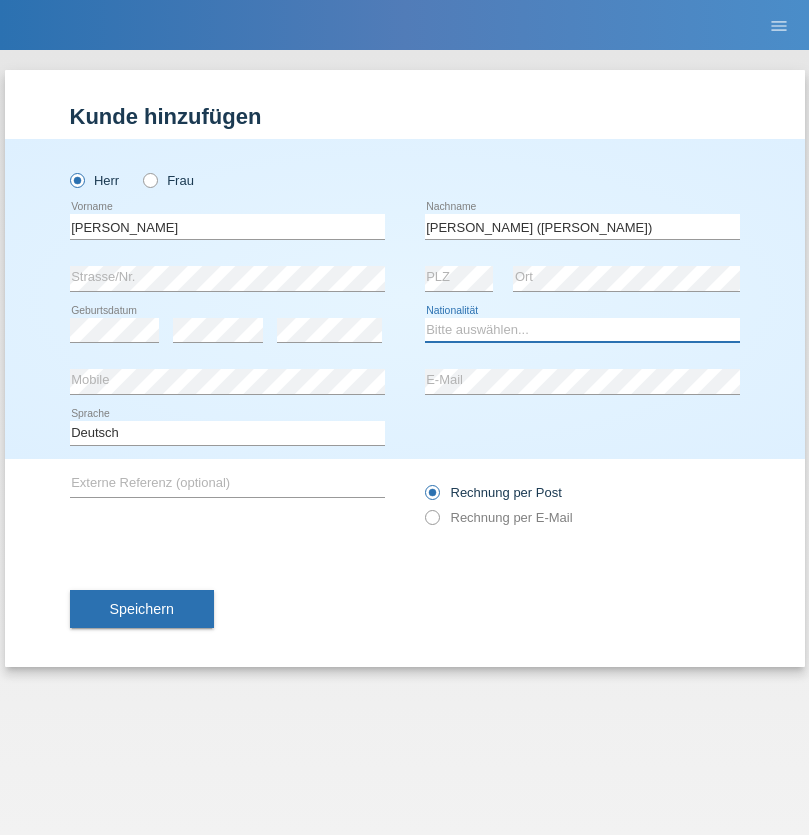 select on "BR" 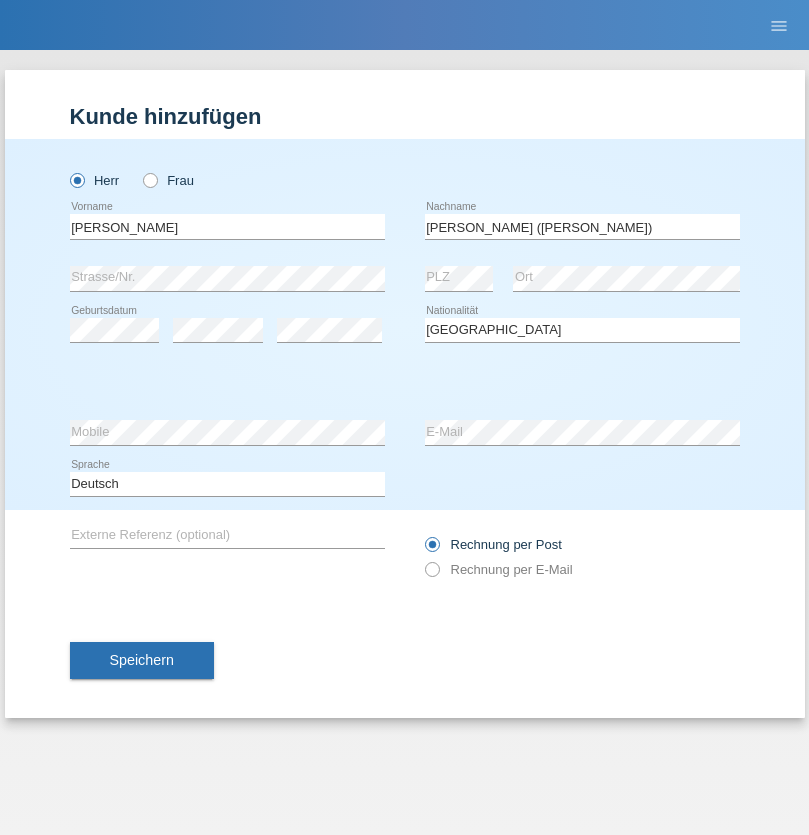 select on "C" 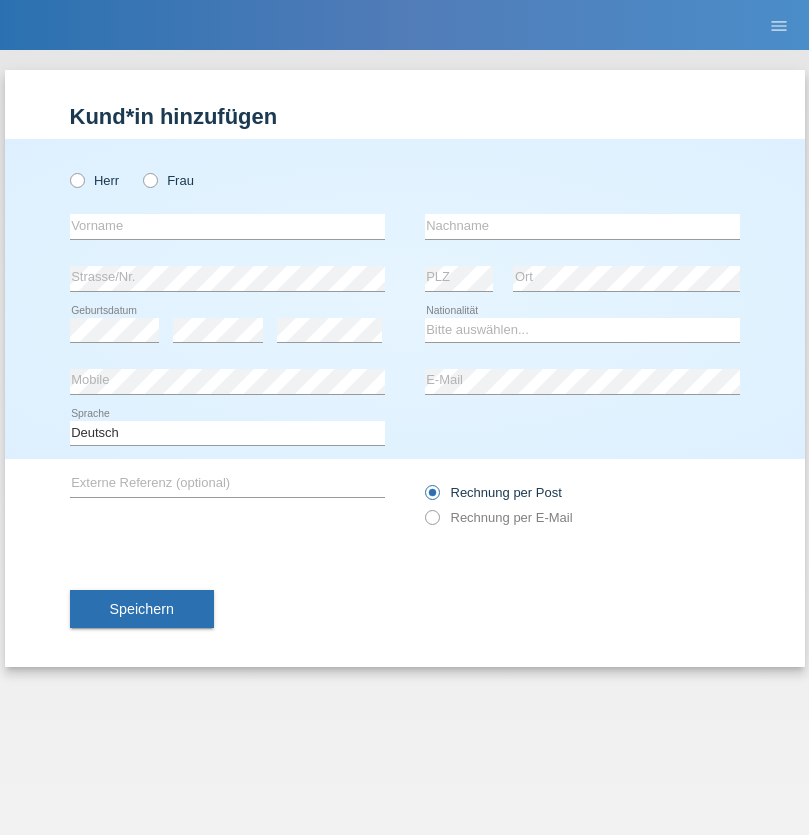 scroll, scrollTop: 0, scrollLeft: 0, axis: both 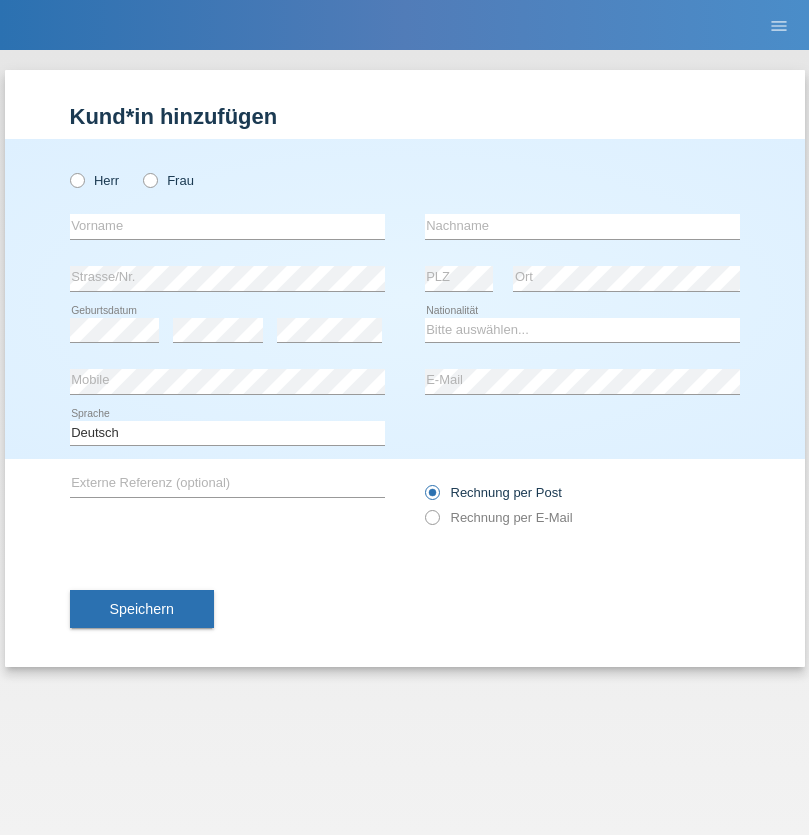 radio on "true" 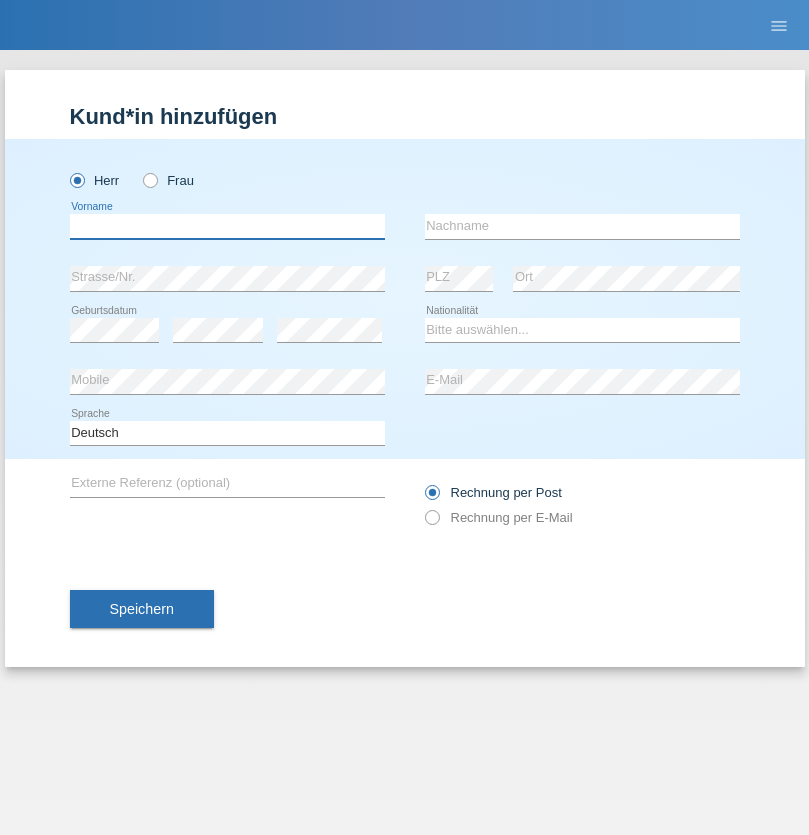 click at bounding box center (227, 226) 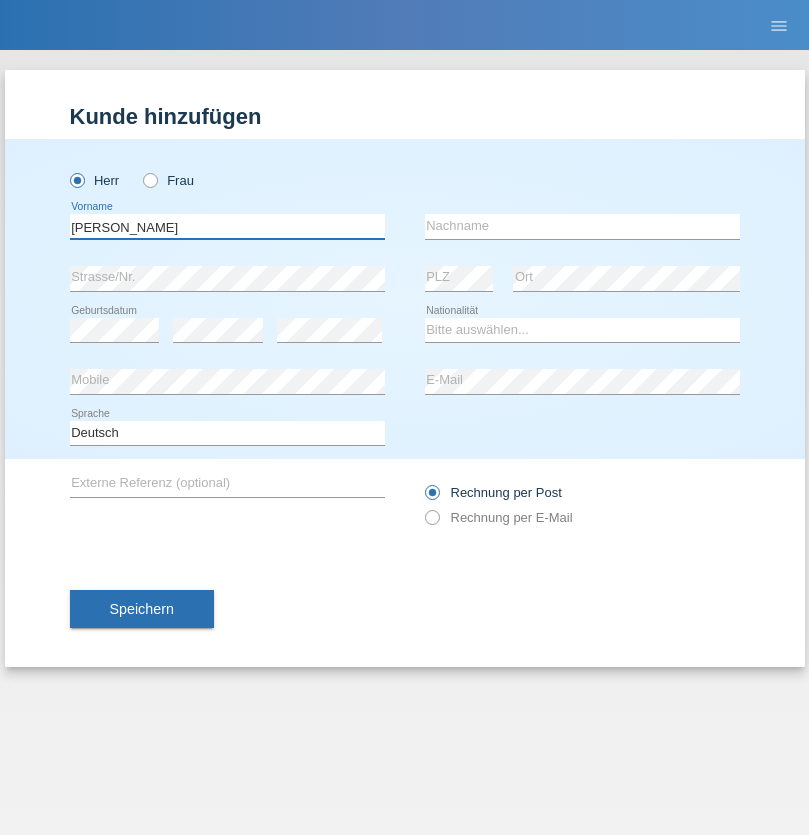 type on "[PERSON_NAME]" 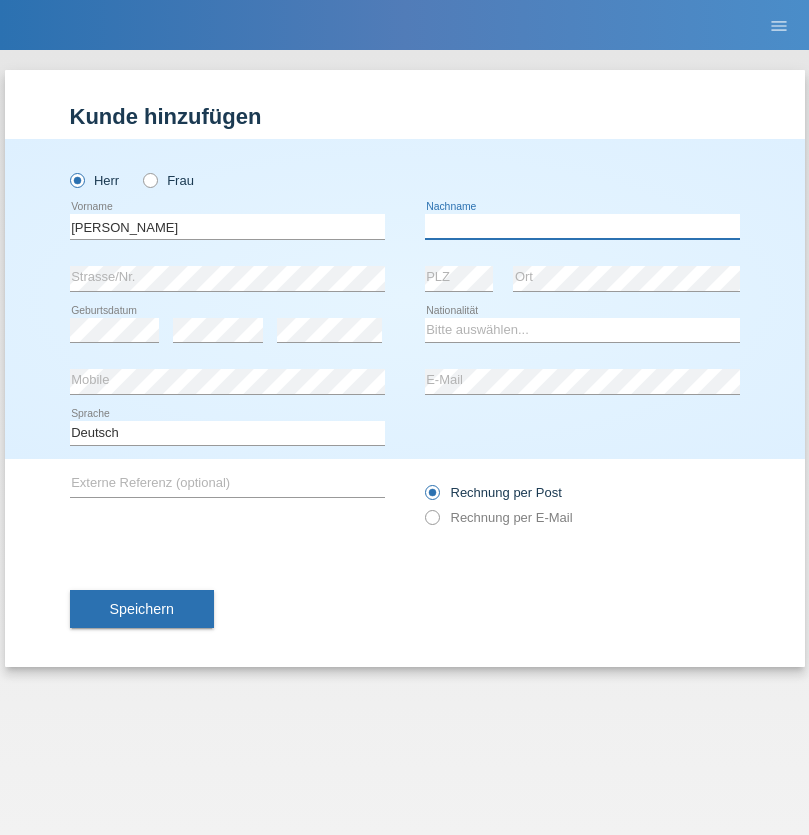 click at bounding box center [582, 226] 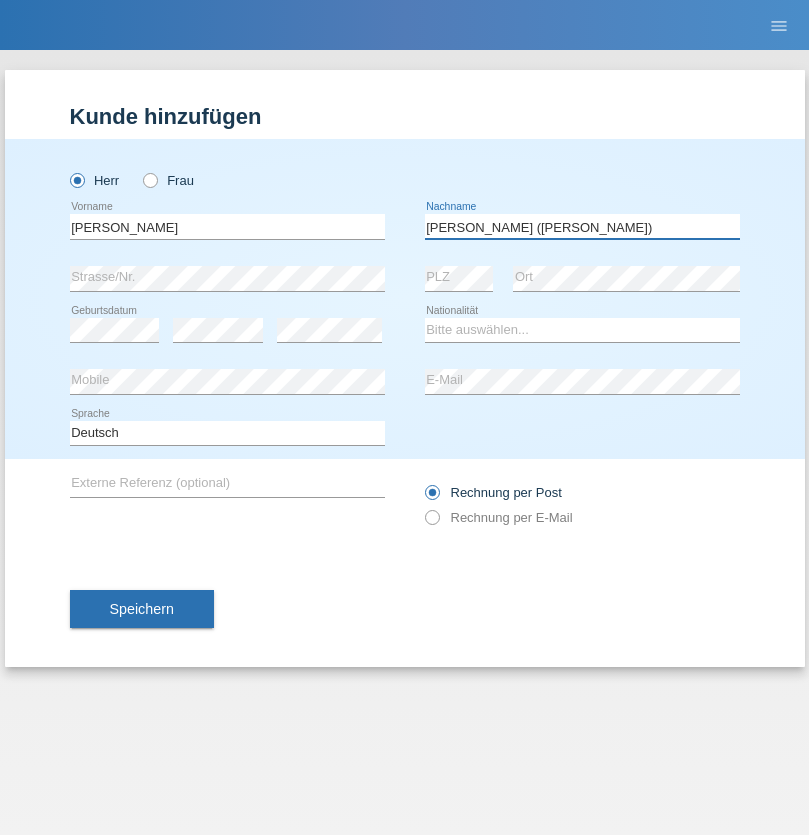 type on "[PERSON_NAME] ([PERSON_NAME])" 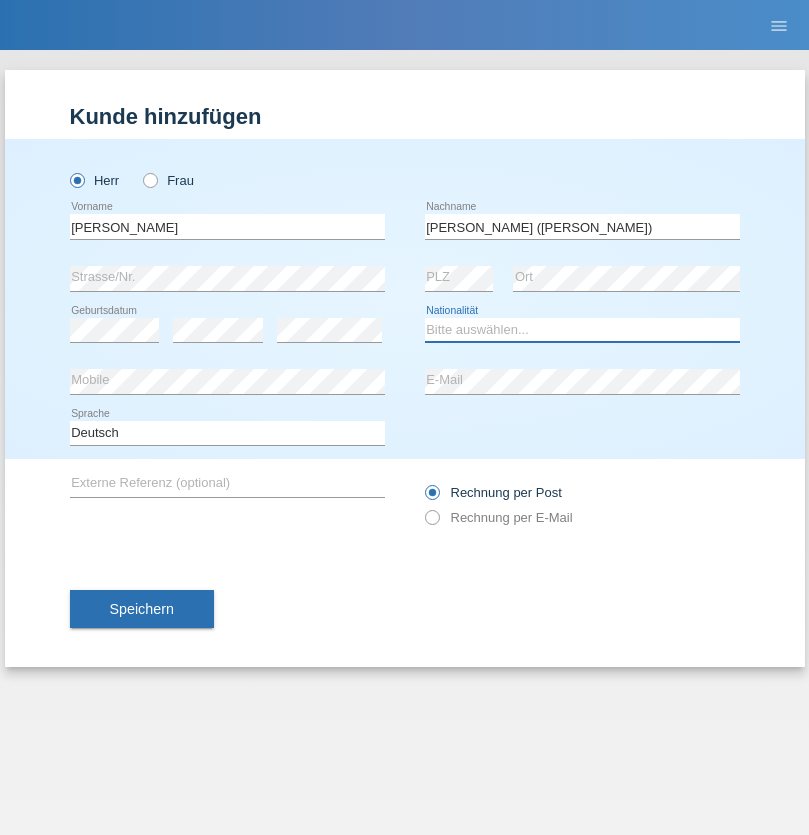 select on "BR" 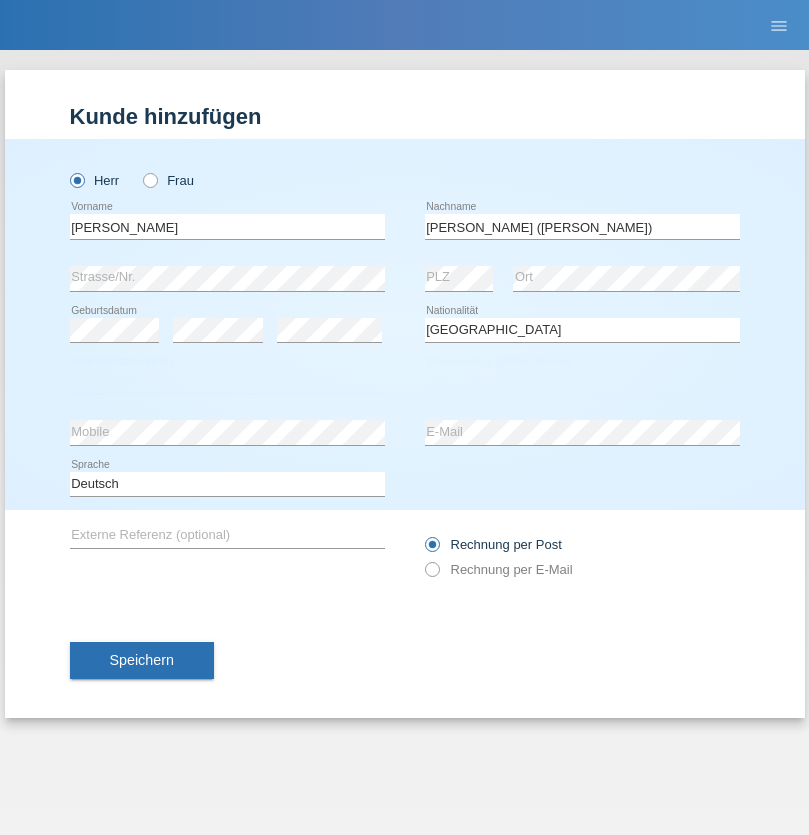 select on "C" 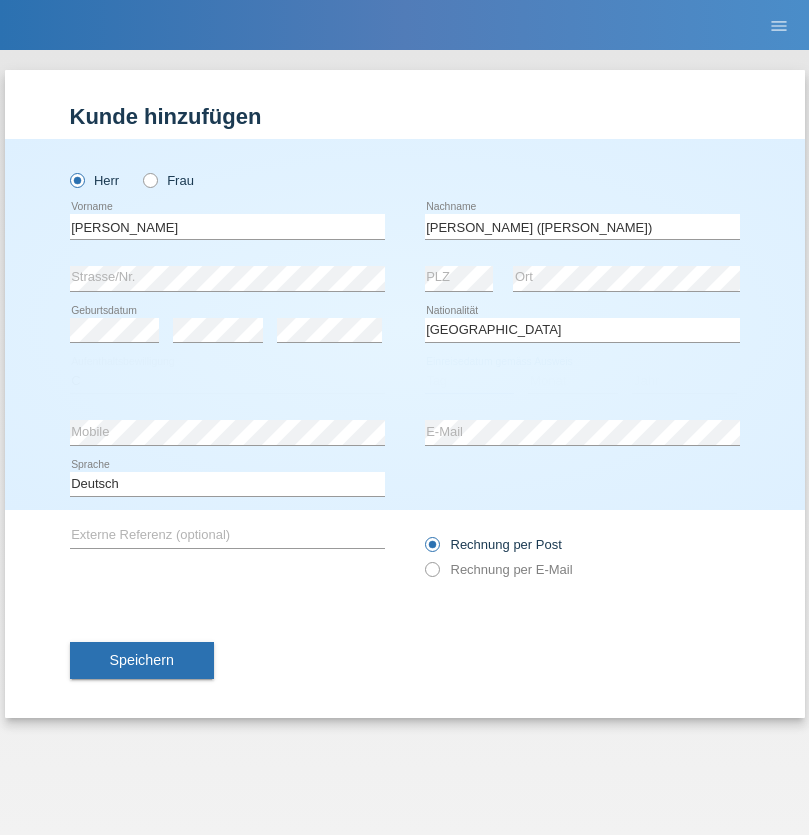 select on "14" 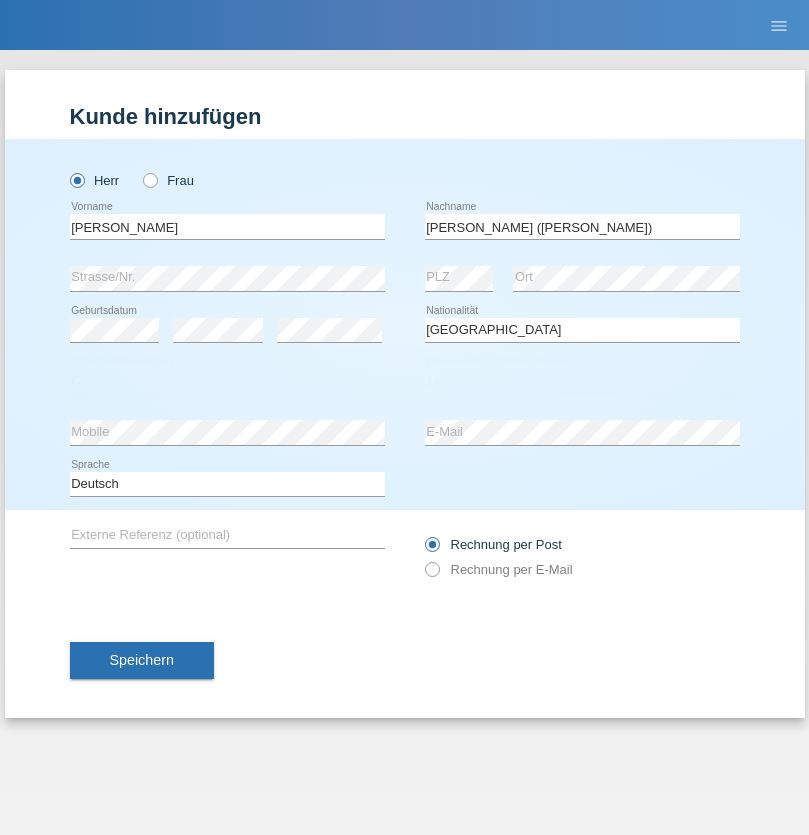 select on "12" 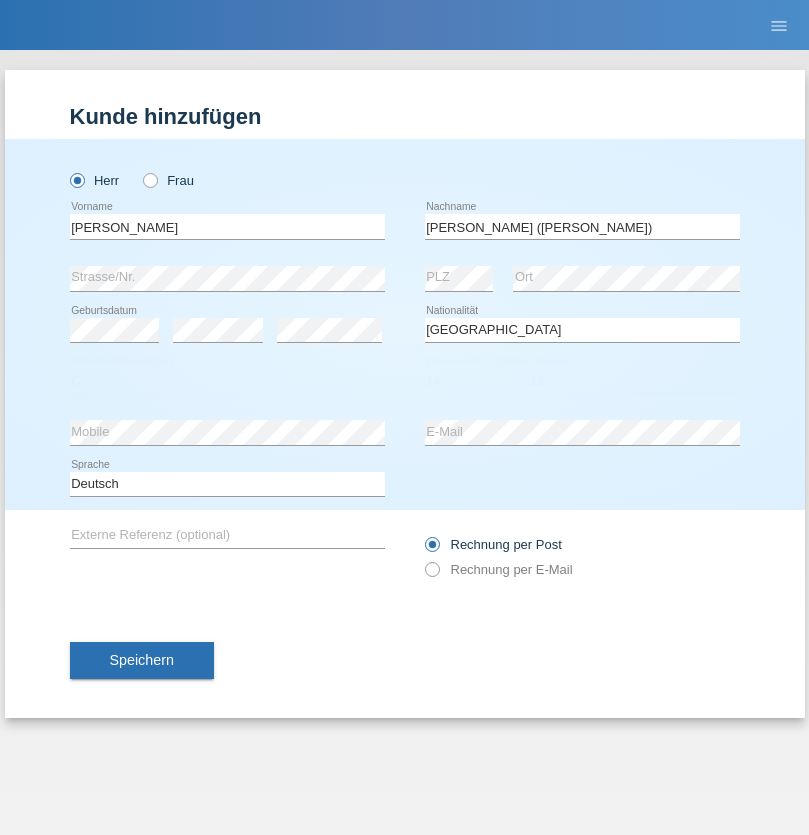 select on "2001" 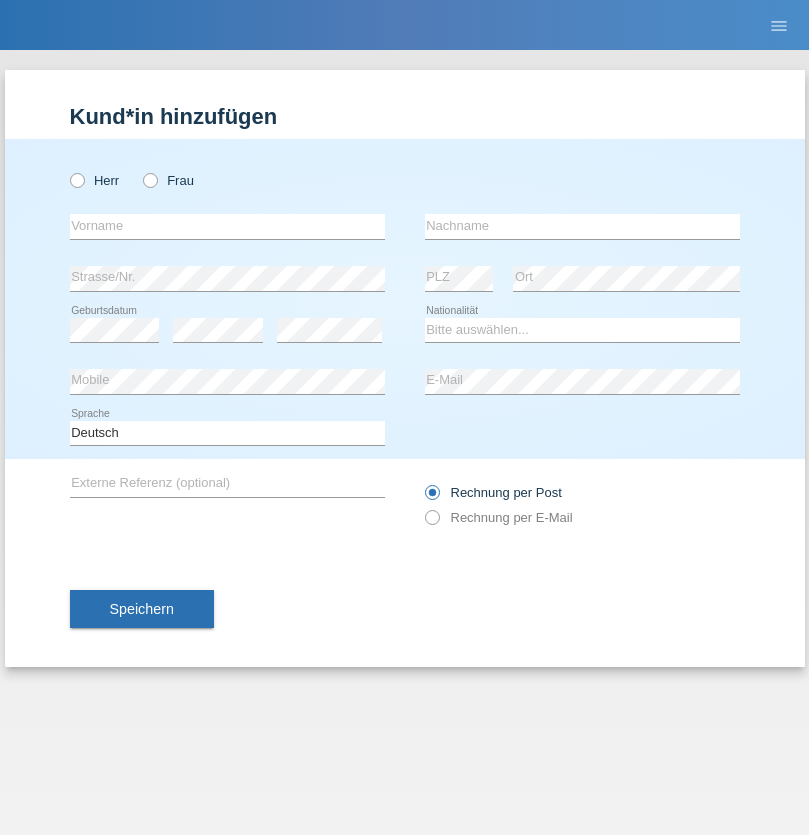 scroll, scrollTop: 0, scrollLeft: 0, axis: both 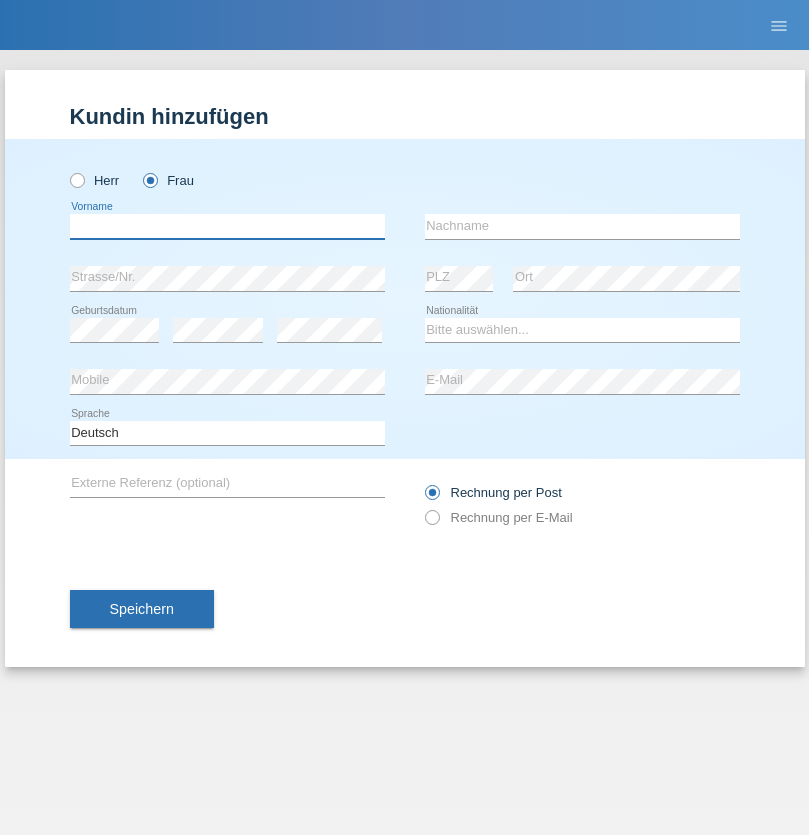 click at bounding box center (227, 226) 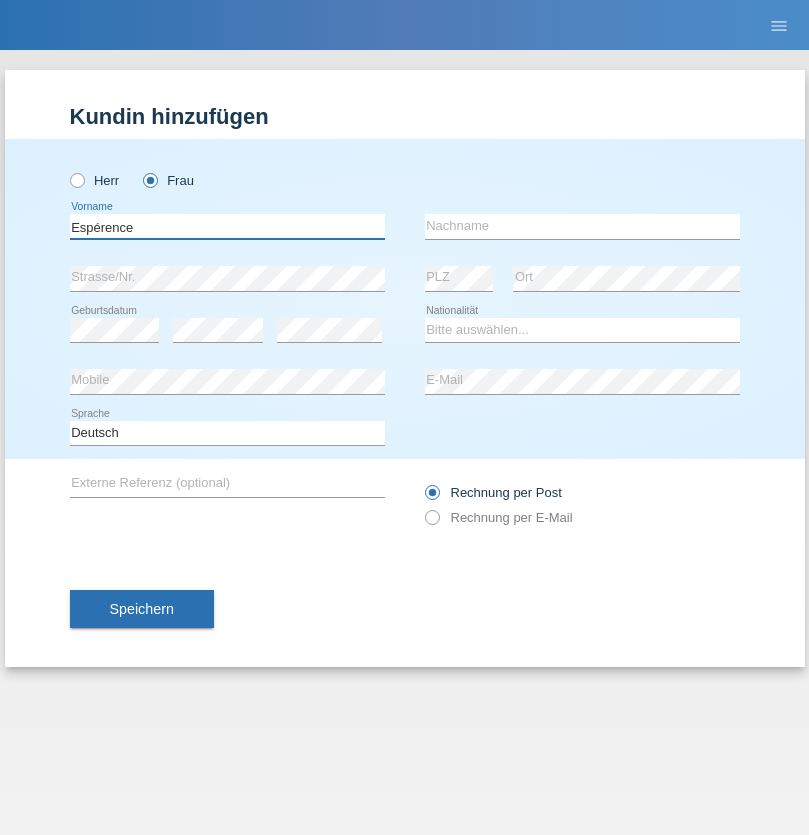 type on "Espérence" 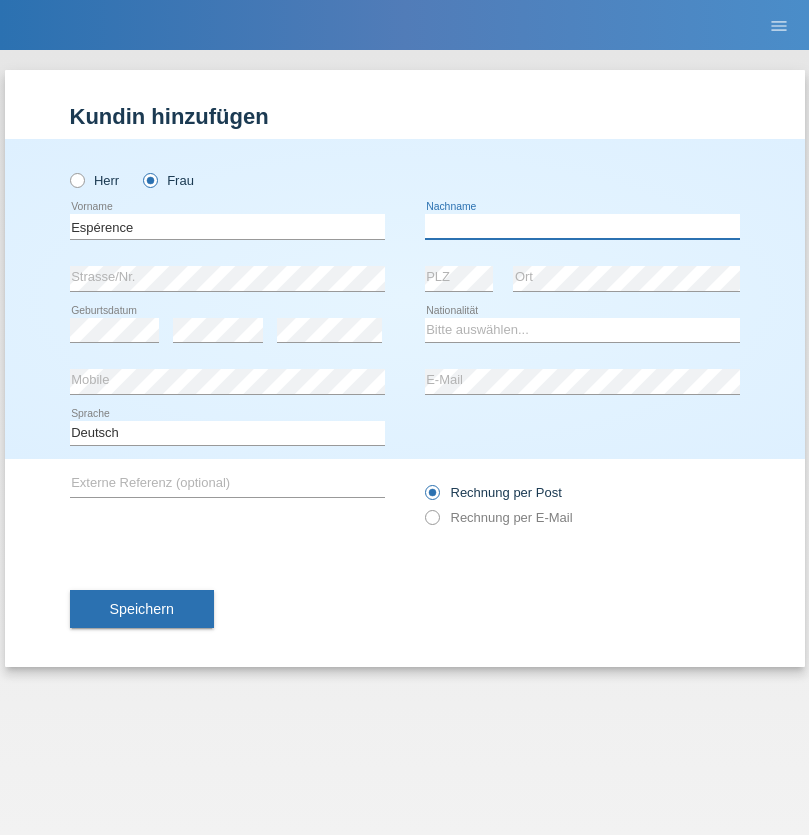 click at bounding box center (582, 226) 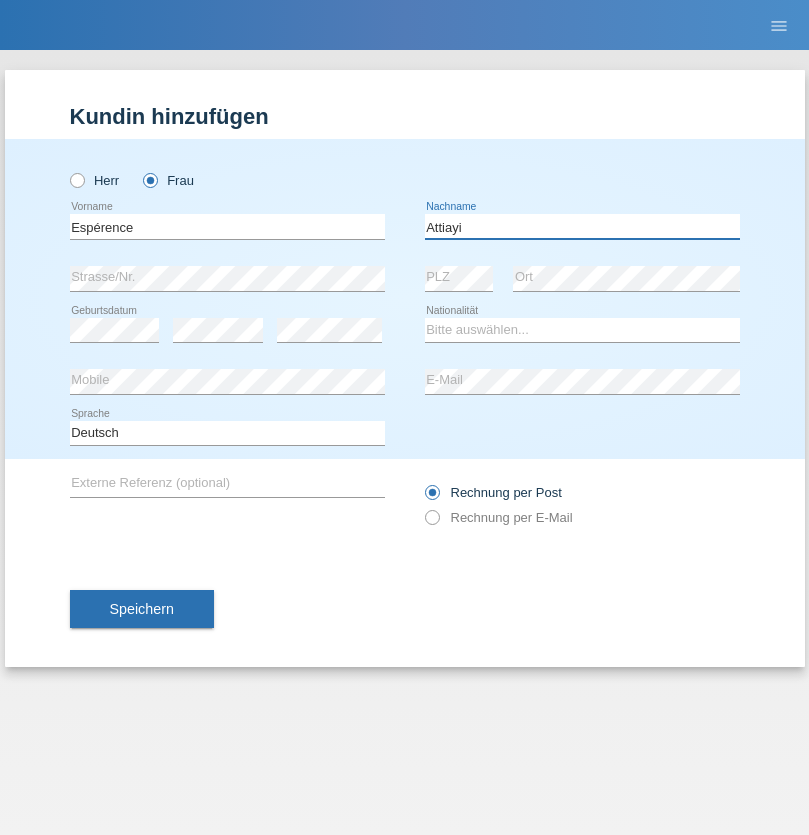 type on "Attiayi" 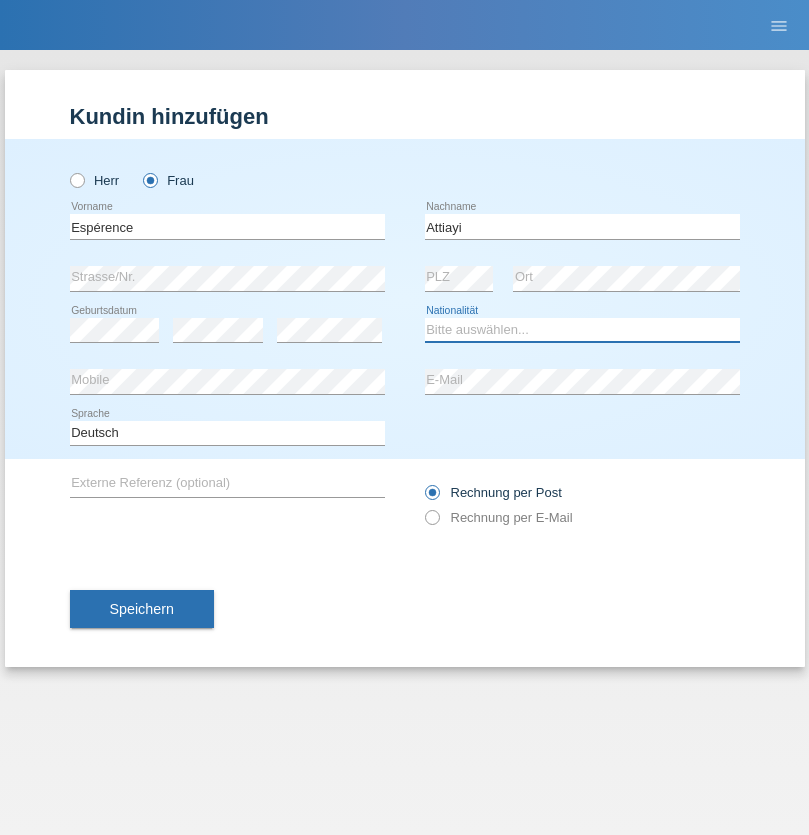select on "CH" 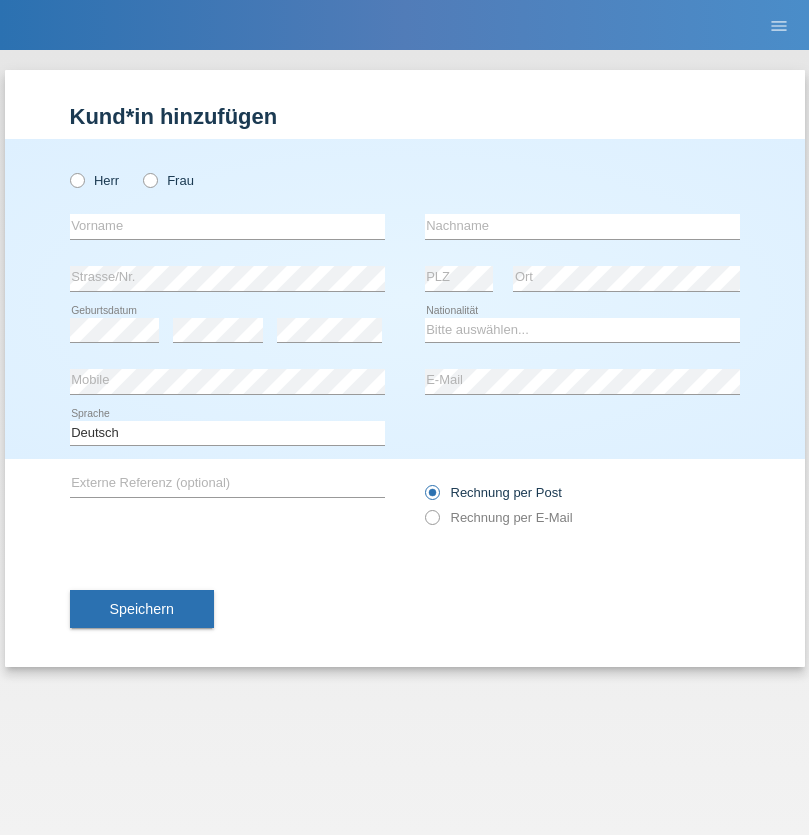scroll, scrollTop: 0, scrollLeft: 0, axis: both 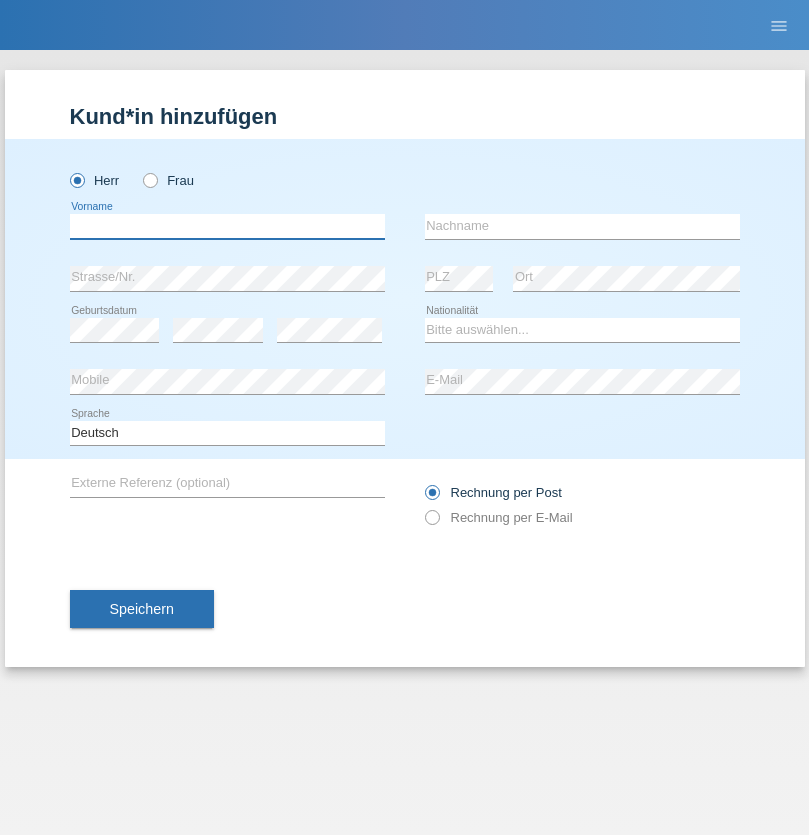 click at bounding box center (227, 226) 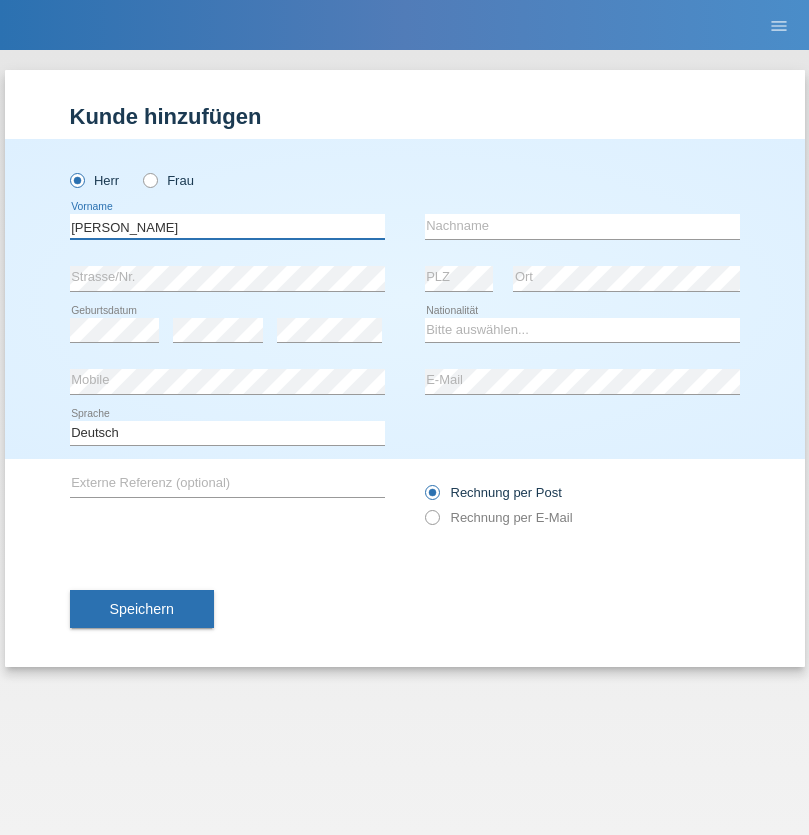 type on "[PERSON_NAME]" 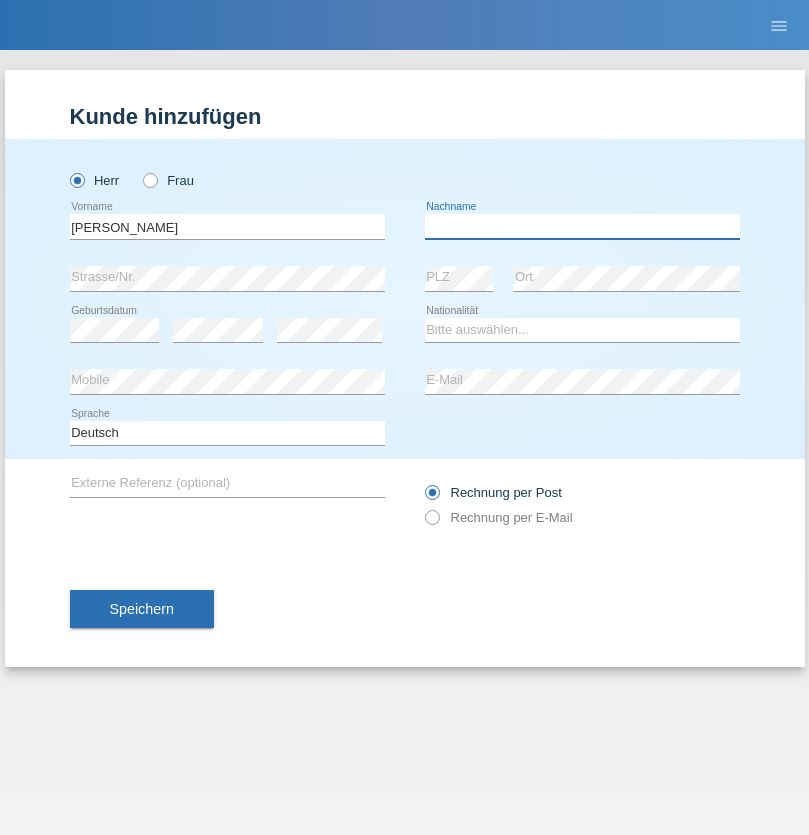 click at bounding box center [582, 226] 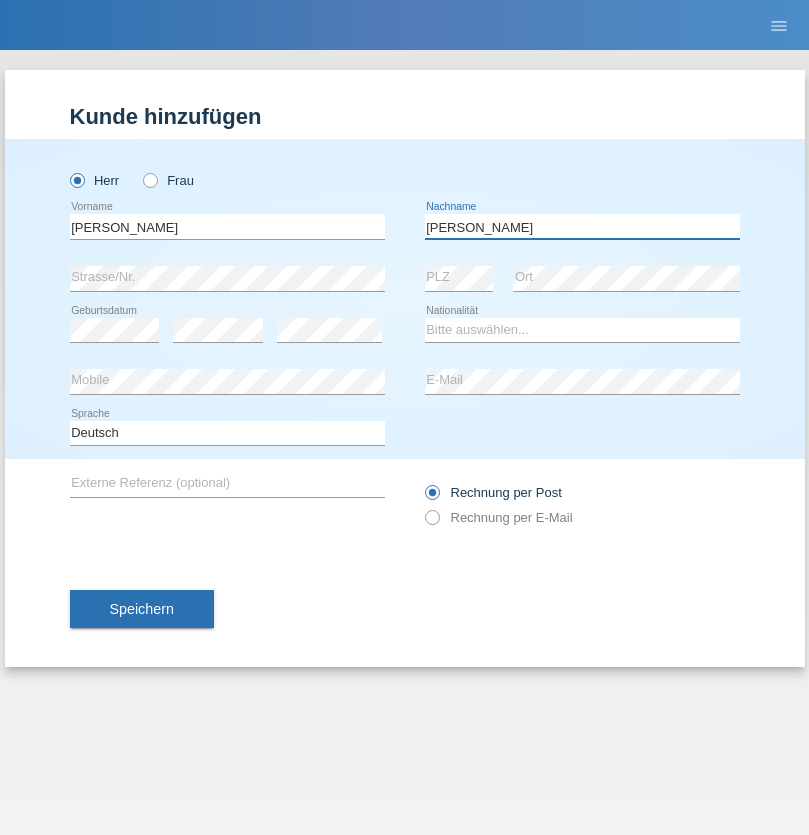type on "[PERSON_NAME]" 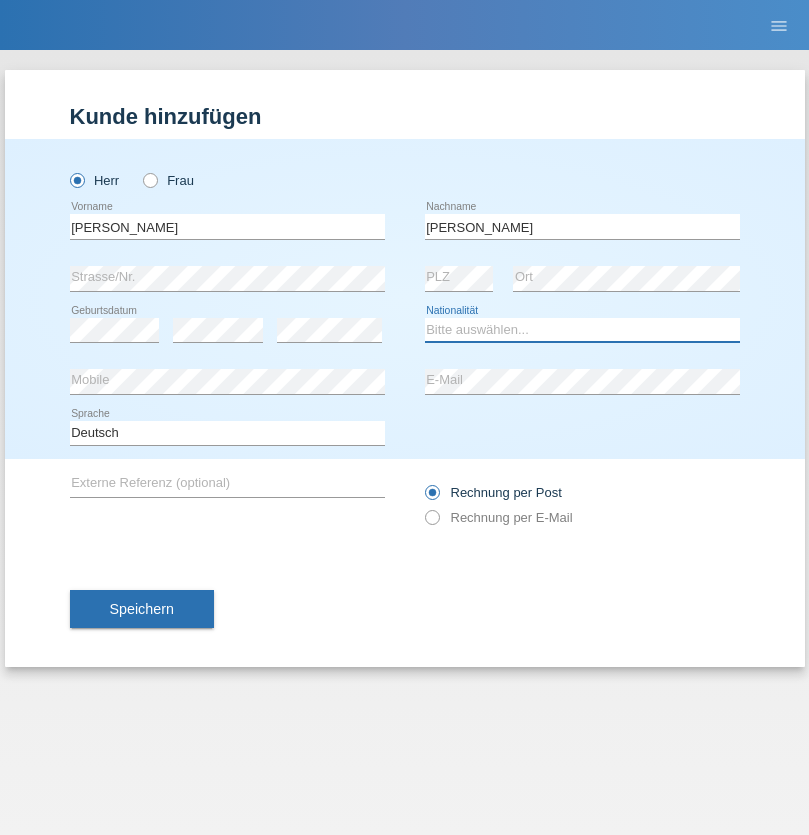 select on "CH" 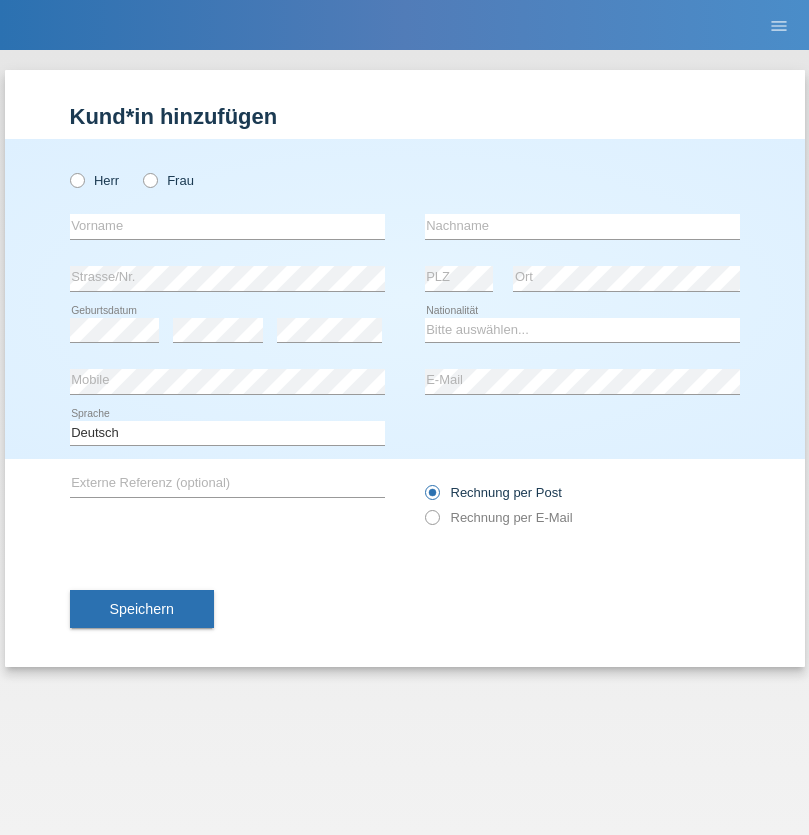 scroll, scrollTop: 0, scrollLeft: 0, axis: both 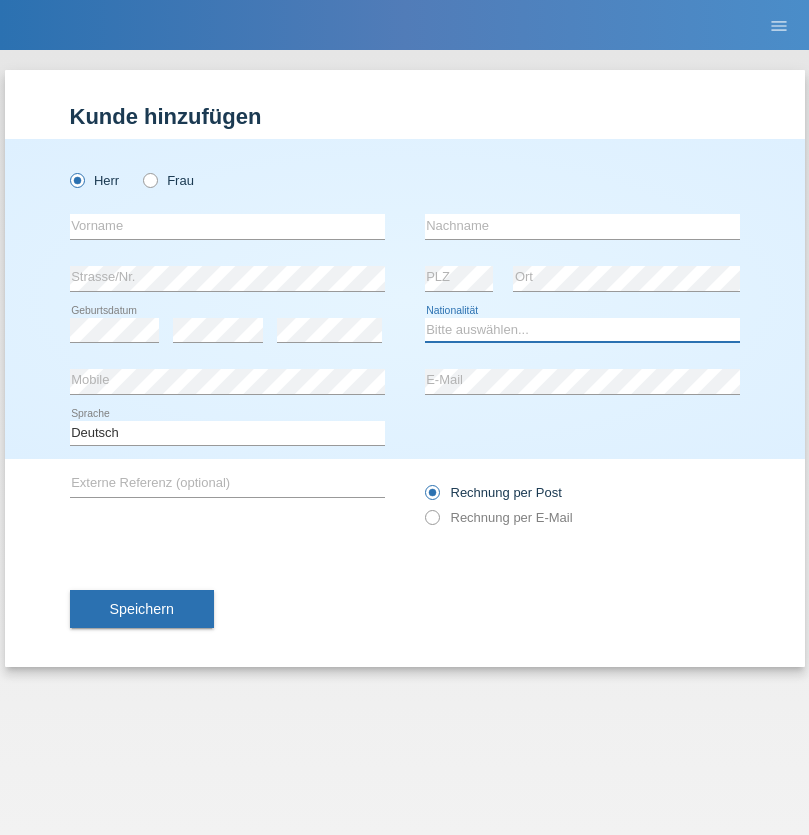 select on "XK" 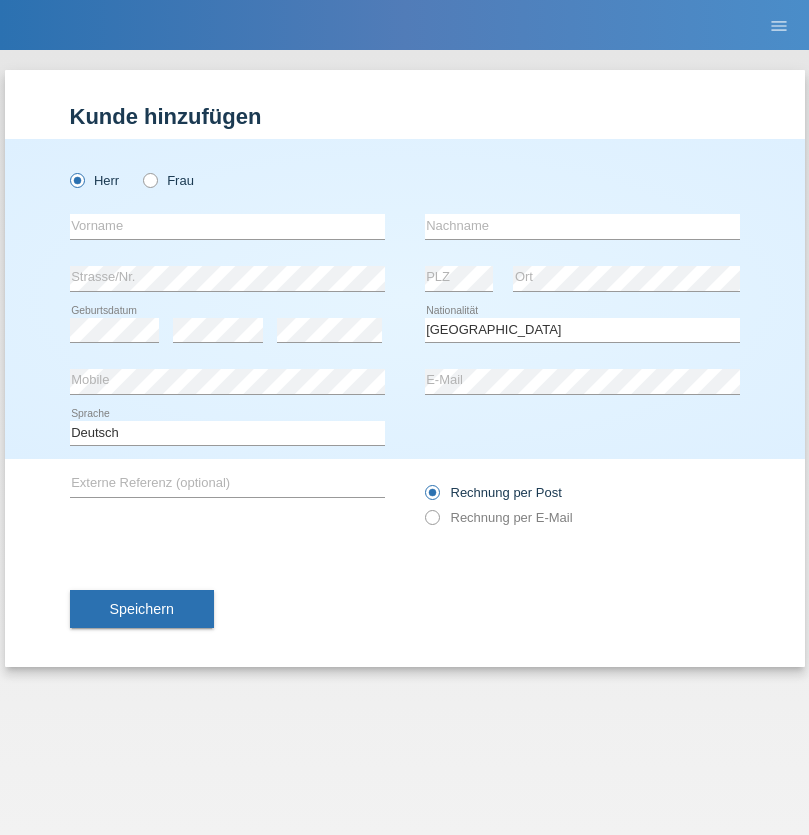 select on "C" 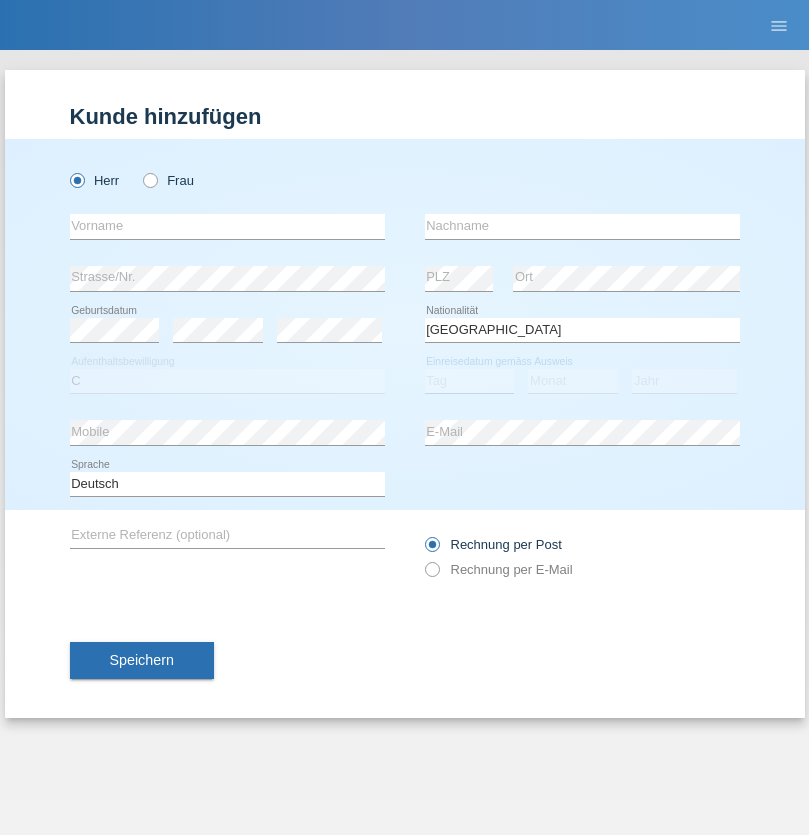 select on "01" 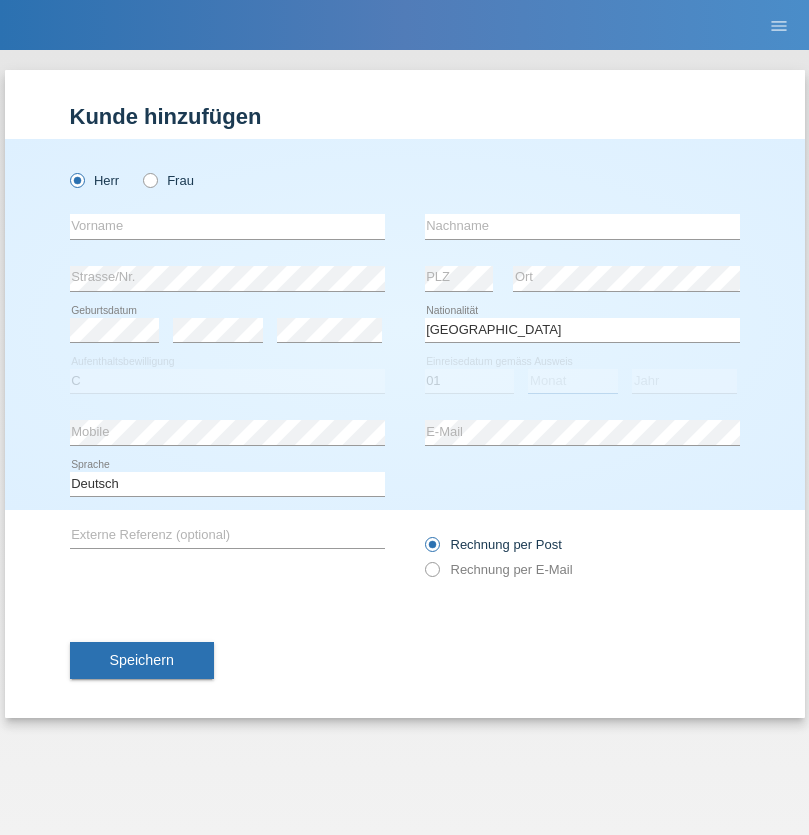 select on "02" 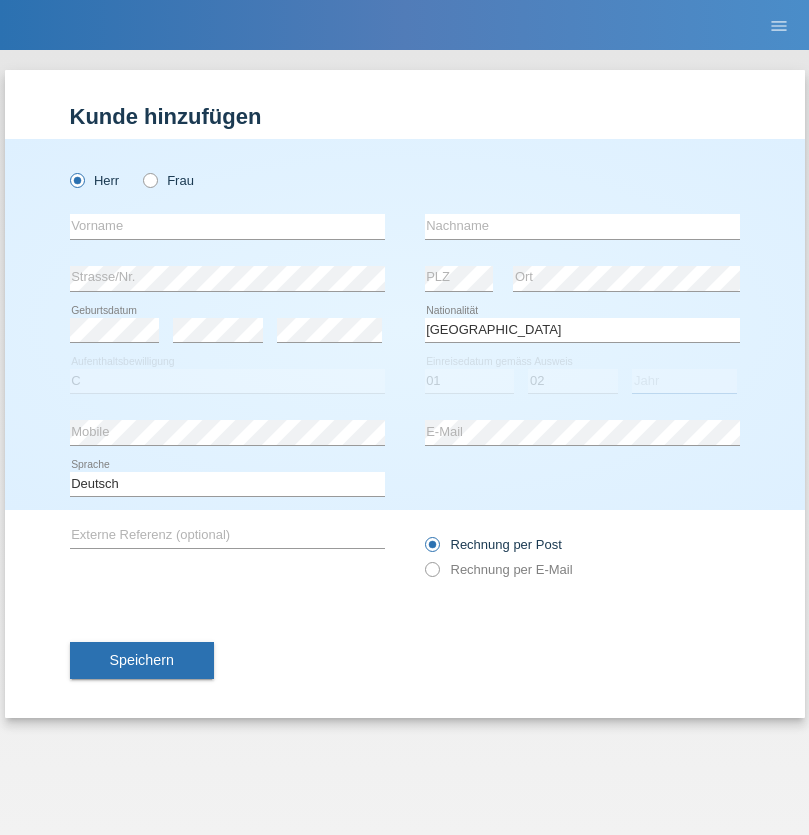 select on "1980" 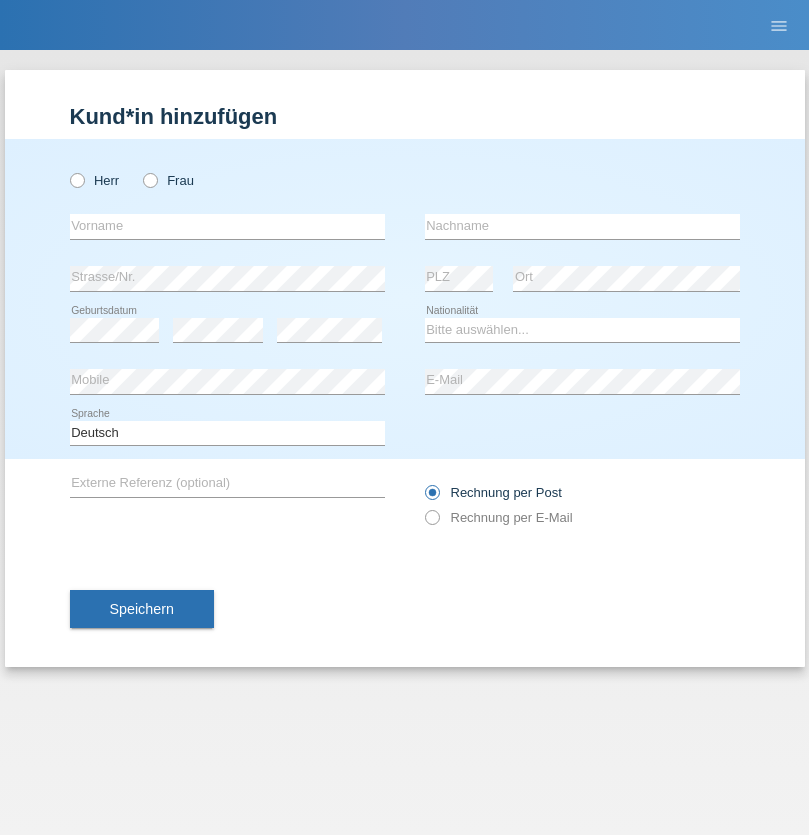 scroll, scrollTop: 0, scrollLeft: 0, axis: both 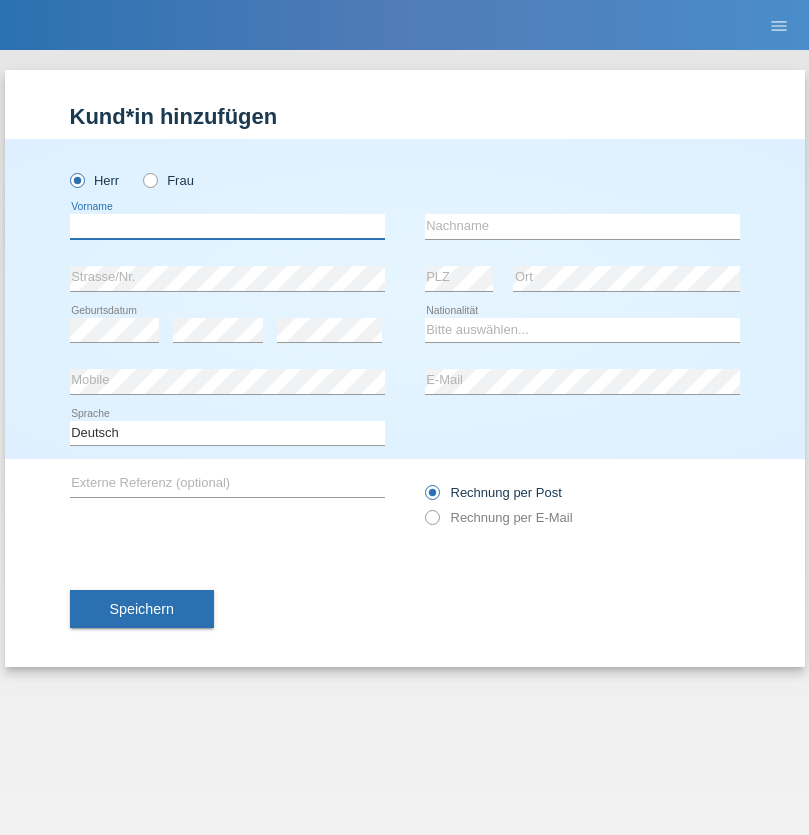 click at bounding box center (227, 226) 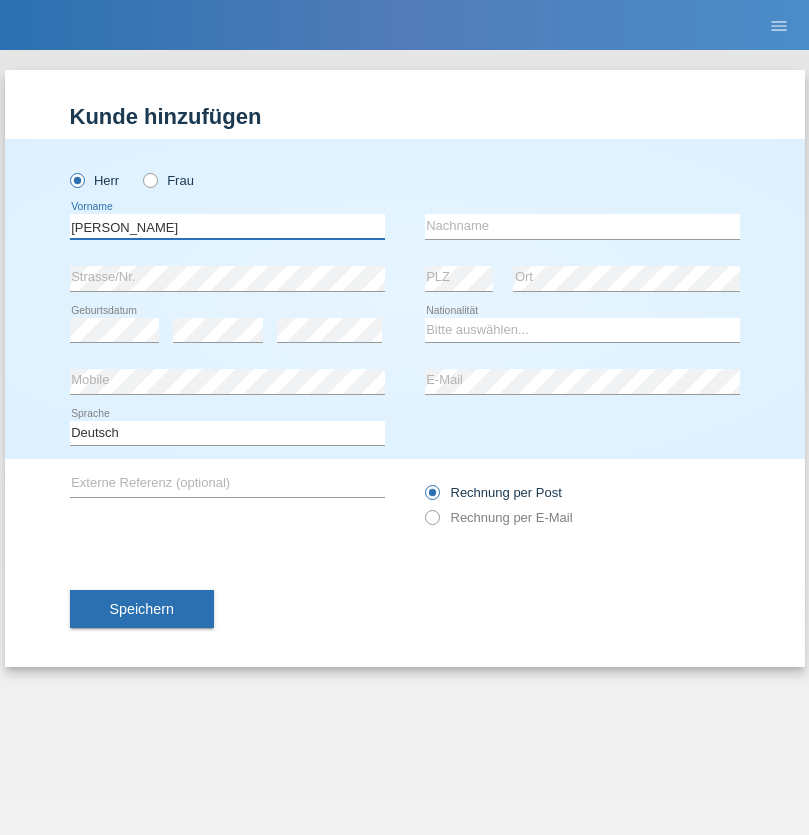 type on "Josip" 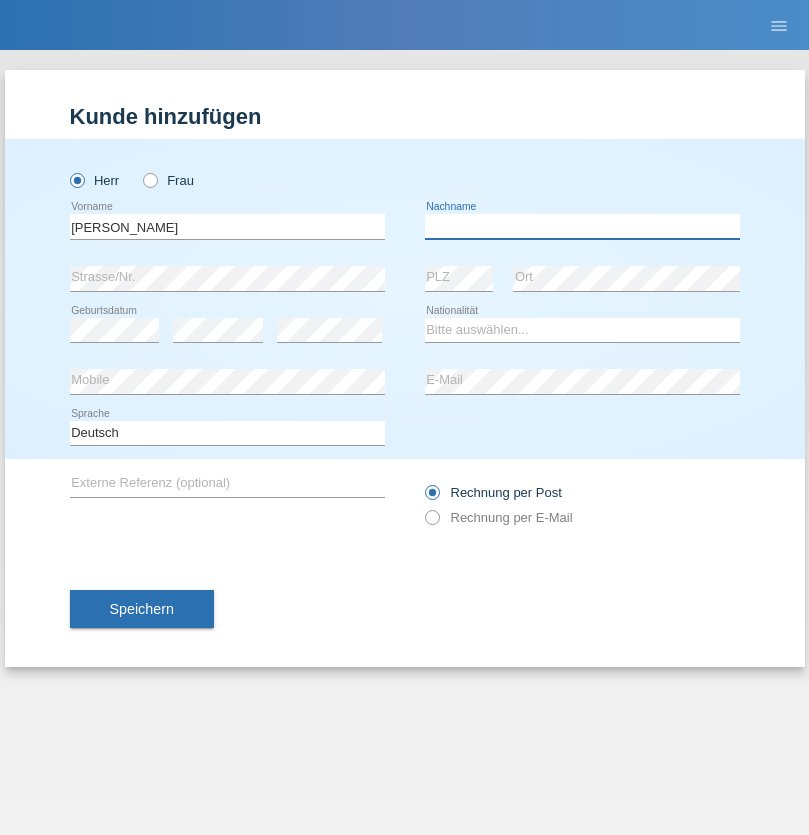 click at bounding box center [582, 226] 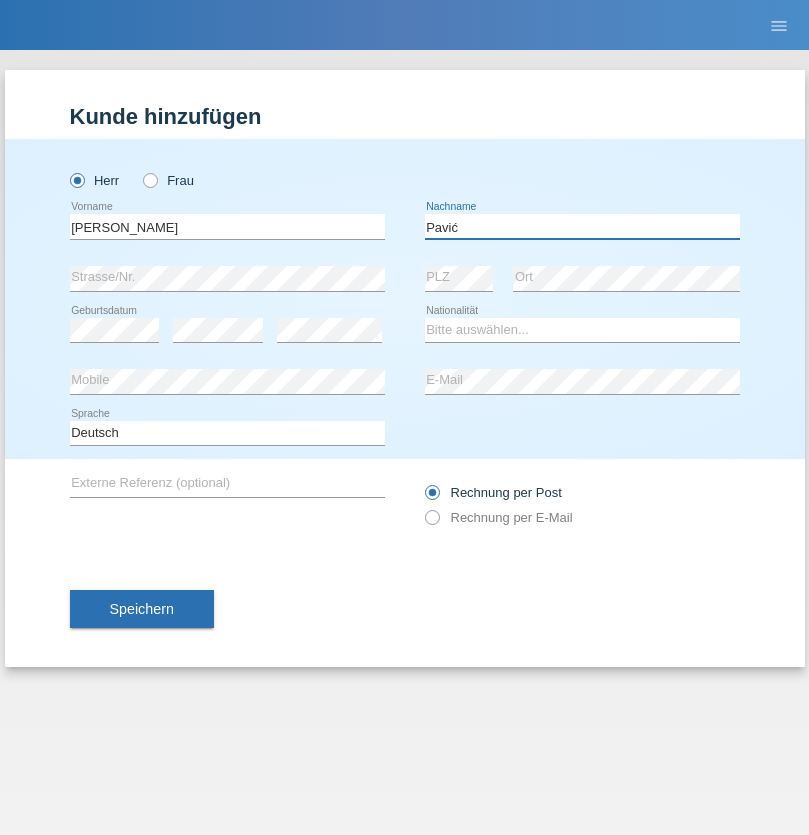 type on "Pavić" 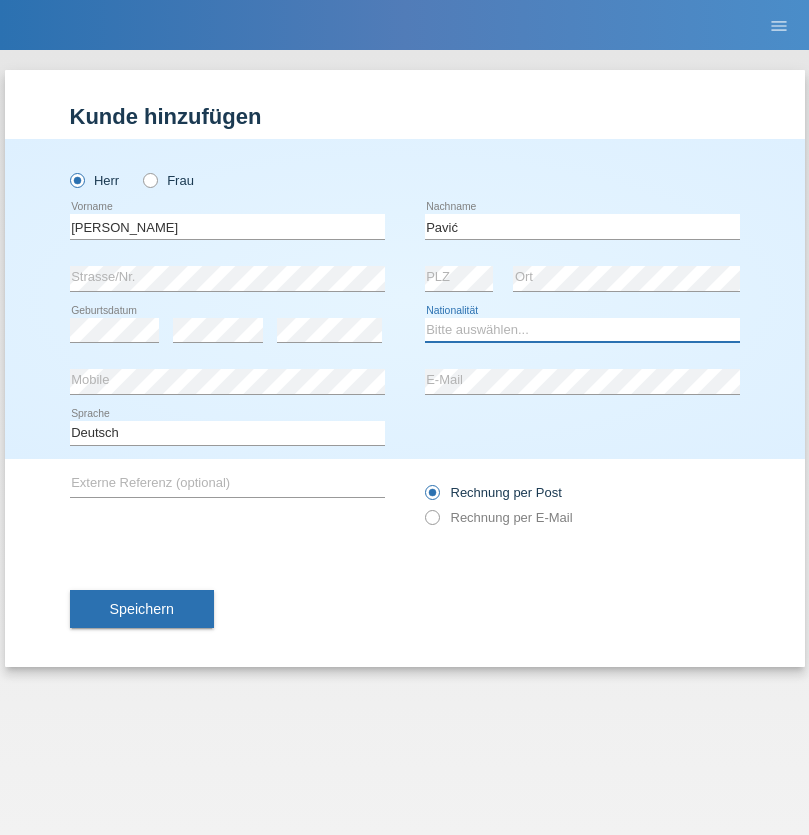 select on "HR" 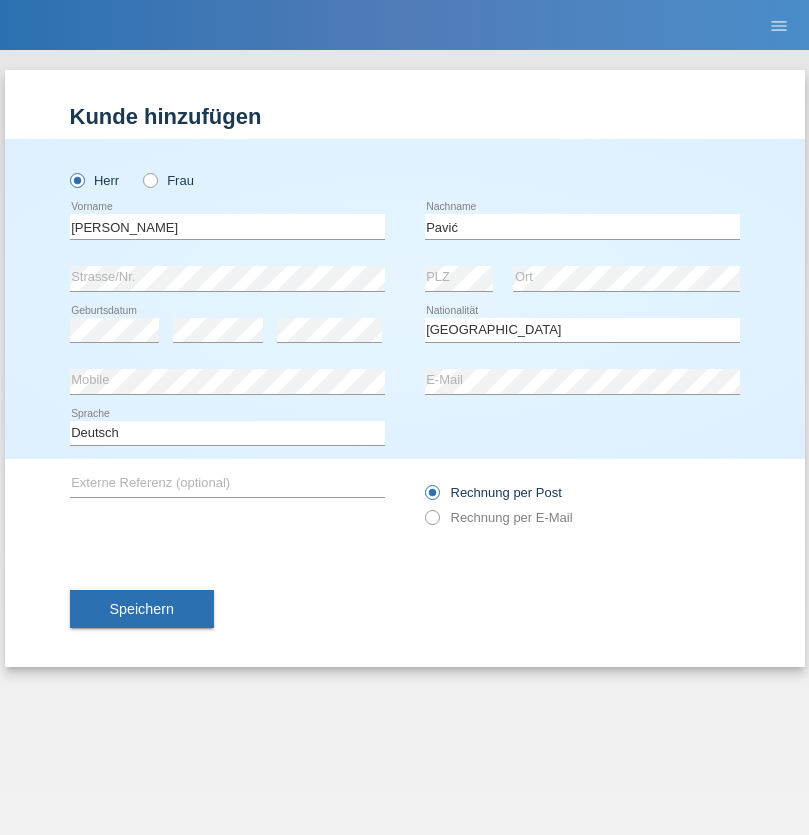 select on "C" 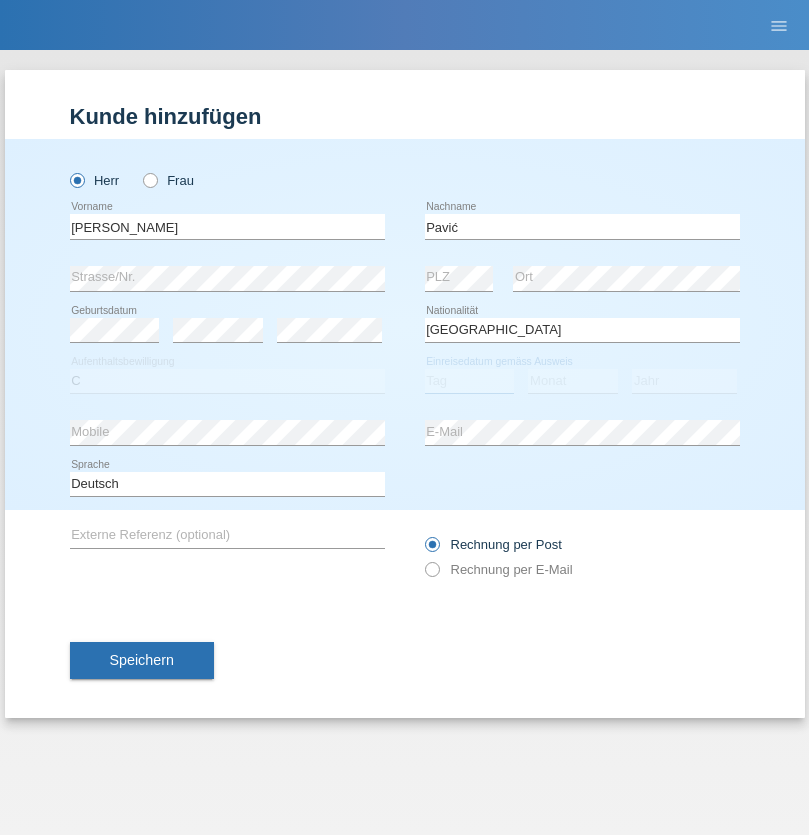 select on "21" 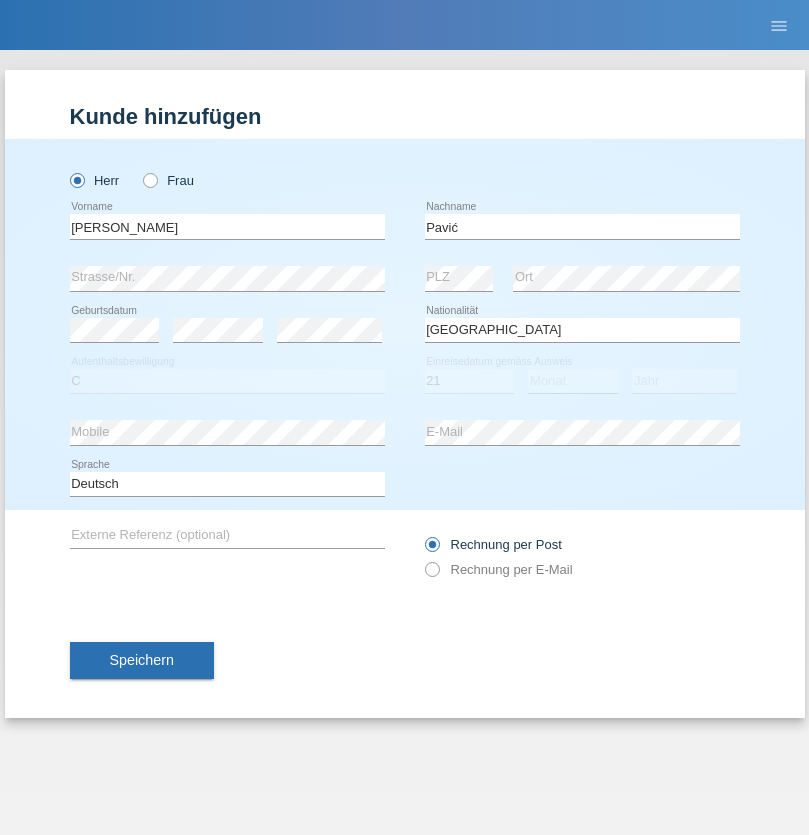 select on "04" 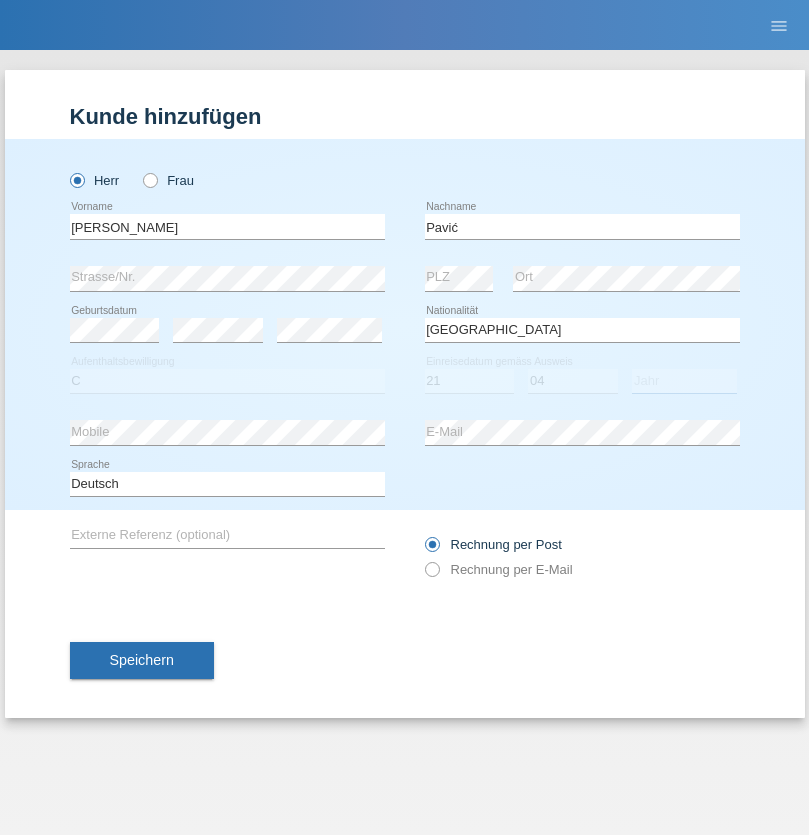 select on "2006" 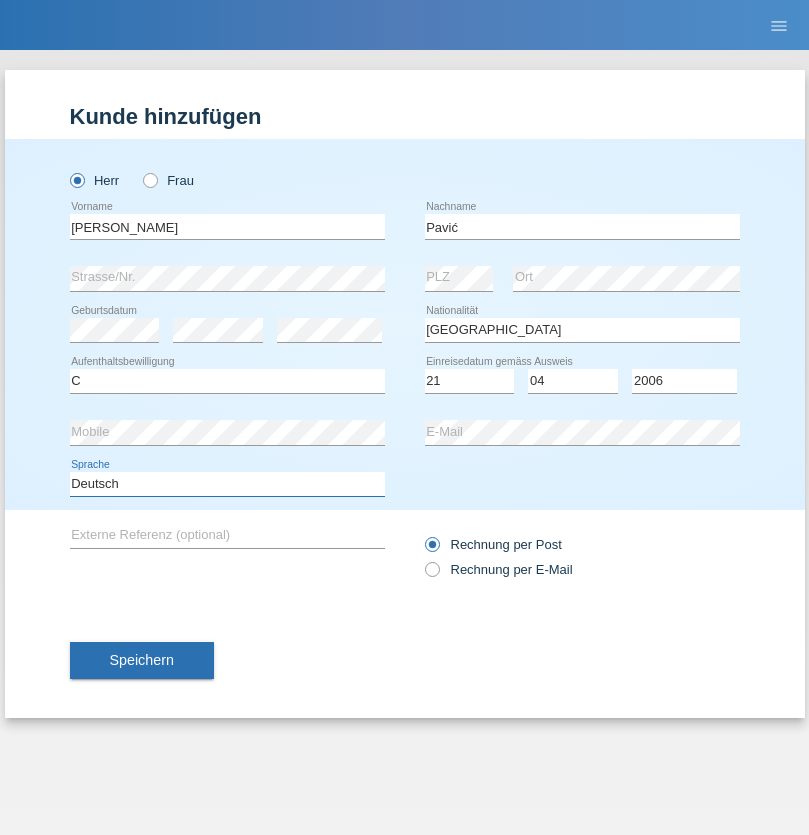select on "en" 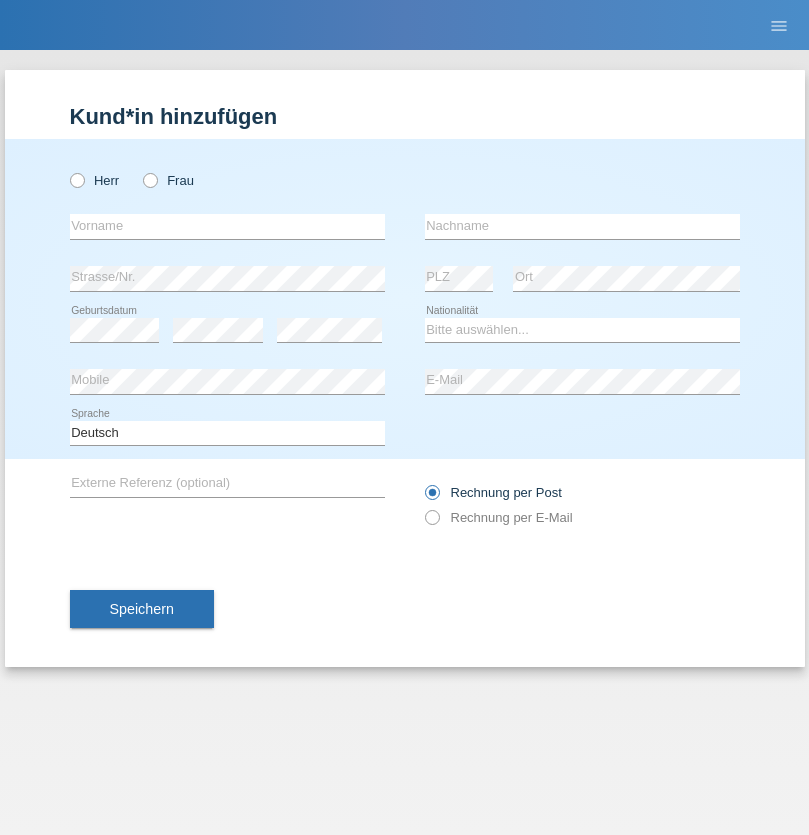 scroll, scrollTop: 0, scrollLeft: 0, axis: both 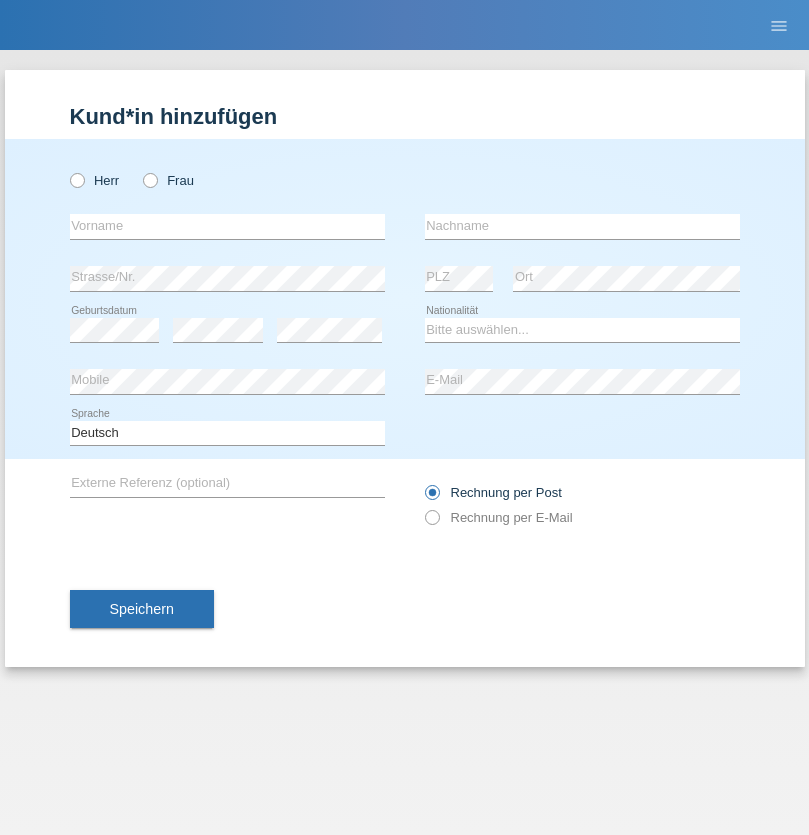radio on "true" 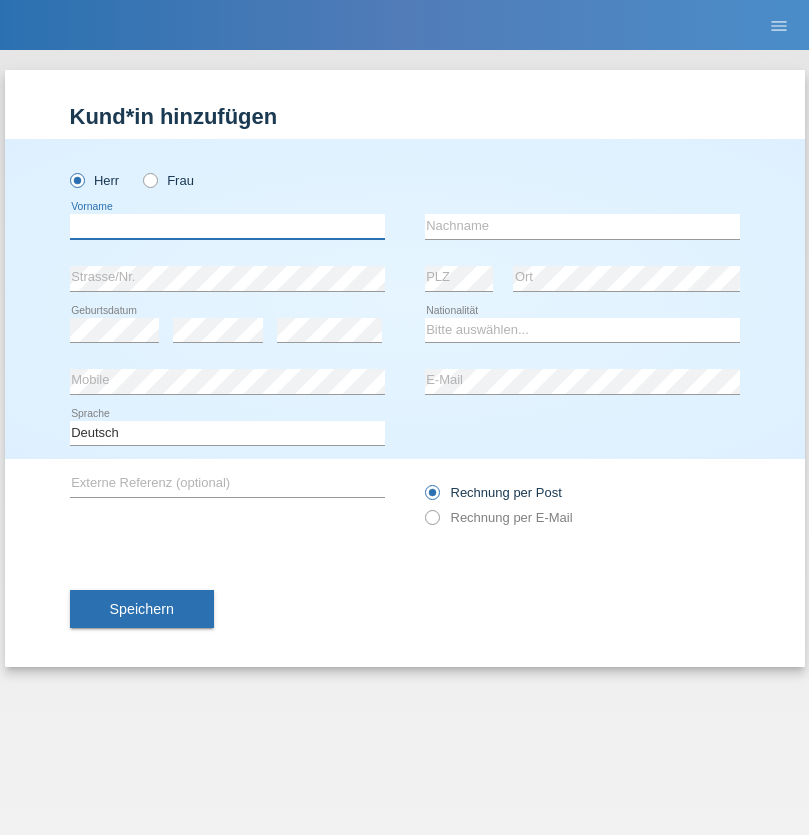 click at bounding box center [227, 226] 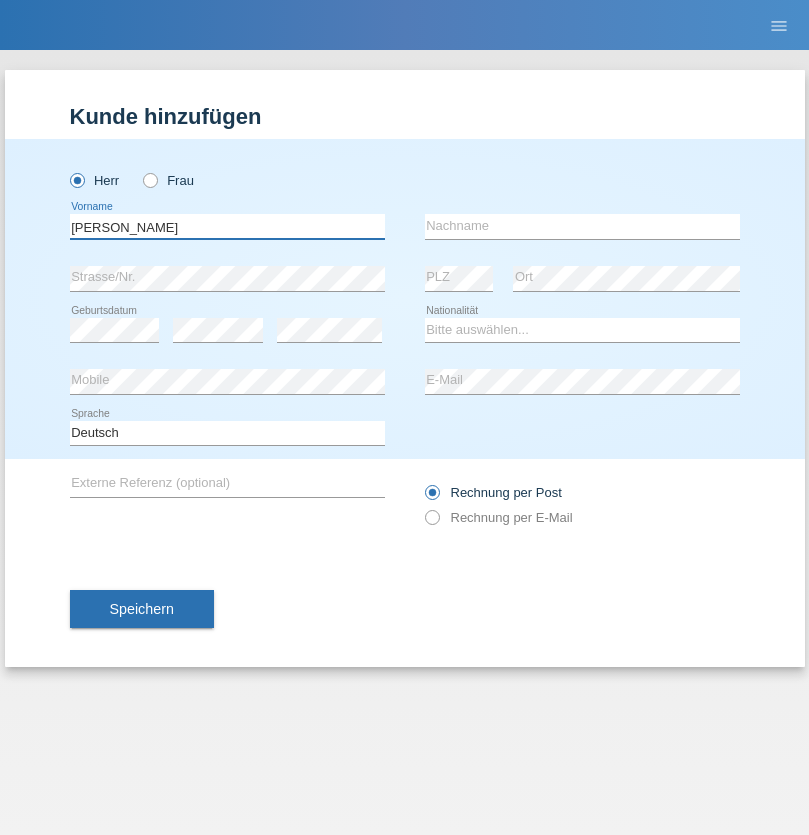 type on "Josip" 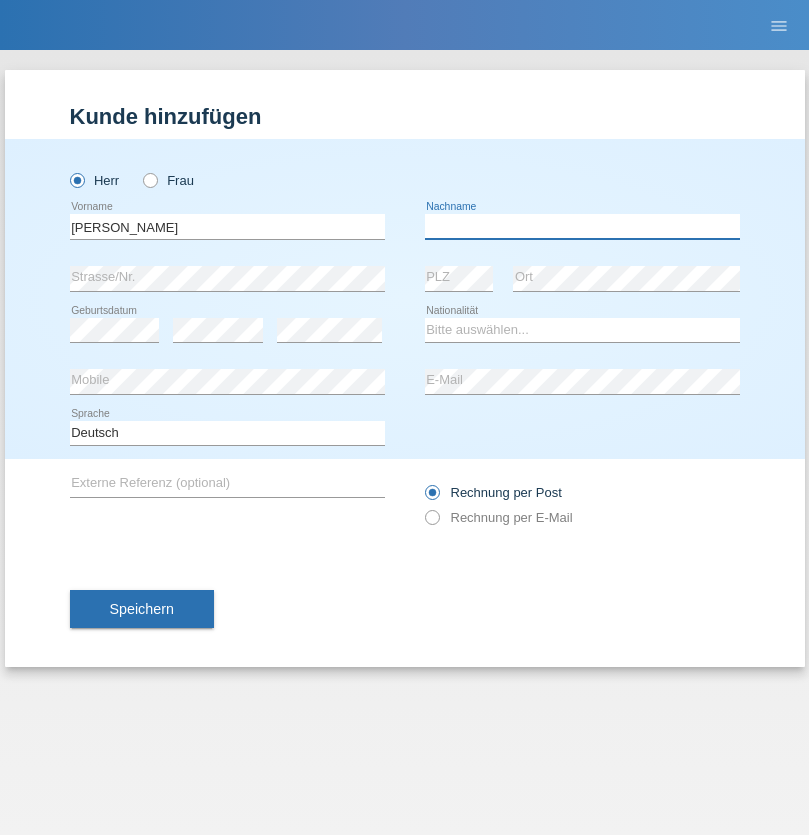 click at bounding box center [582, 226] 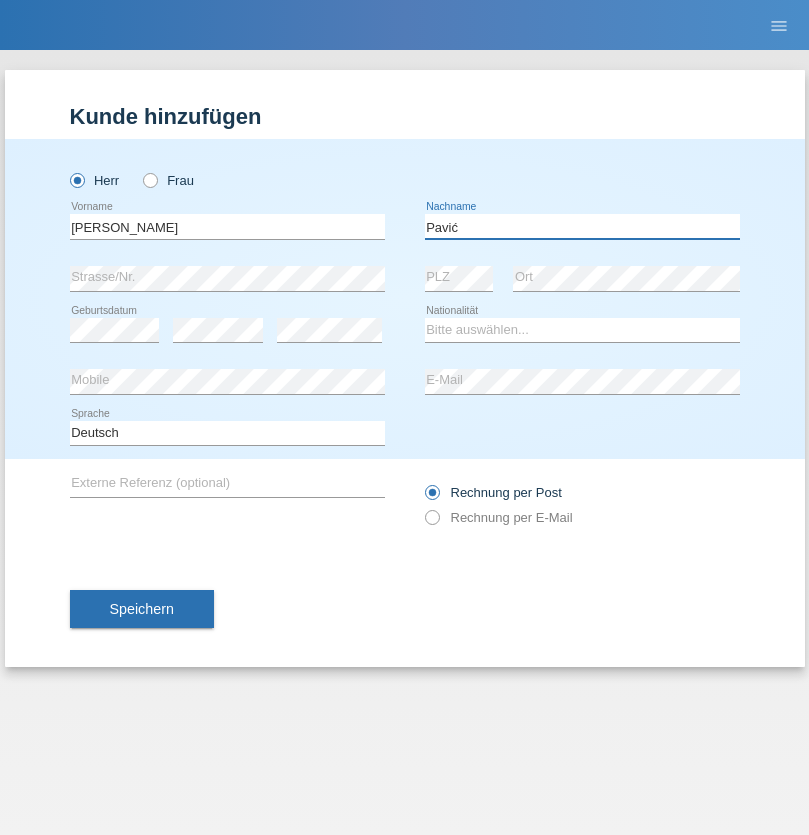 type on "Pavić" 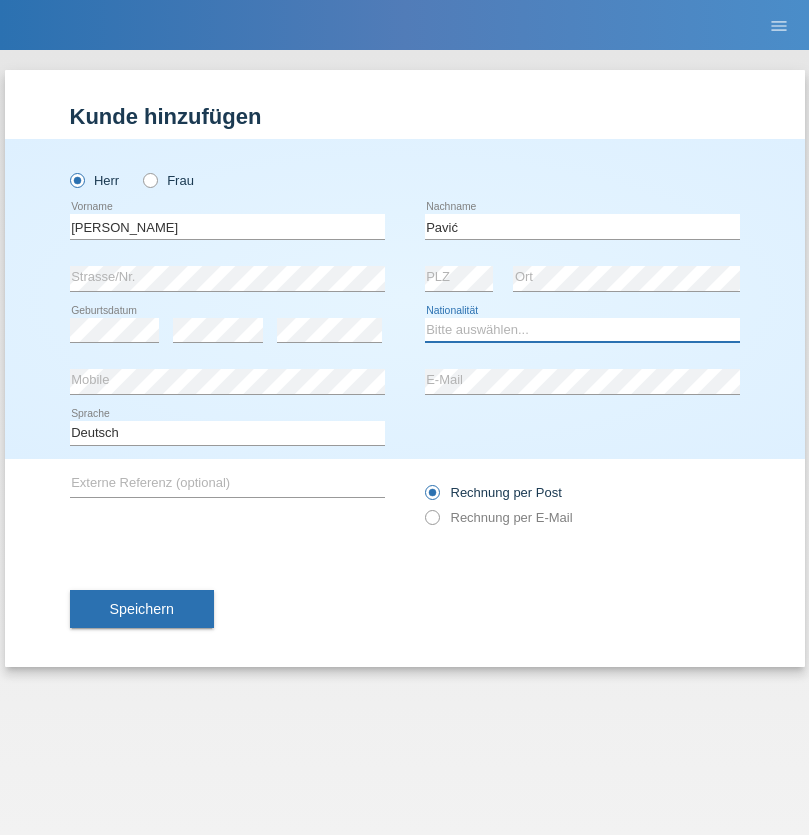 select on "HR" 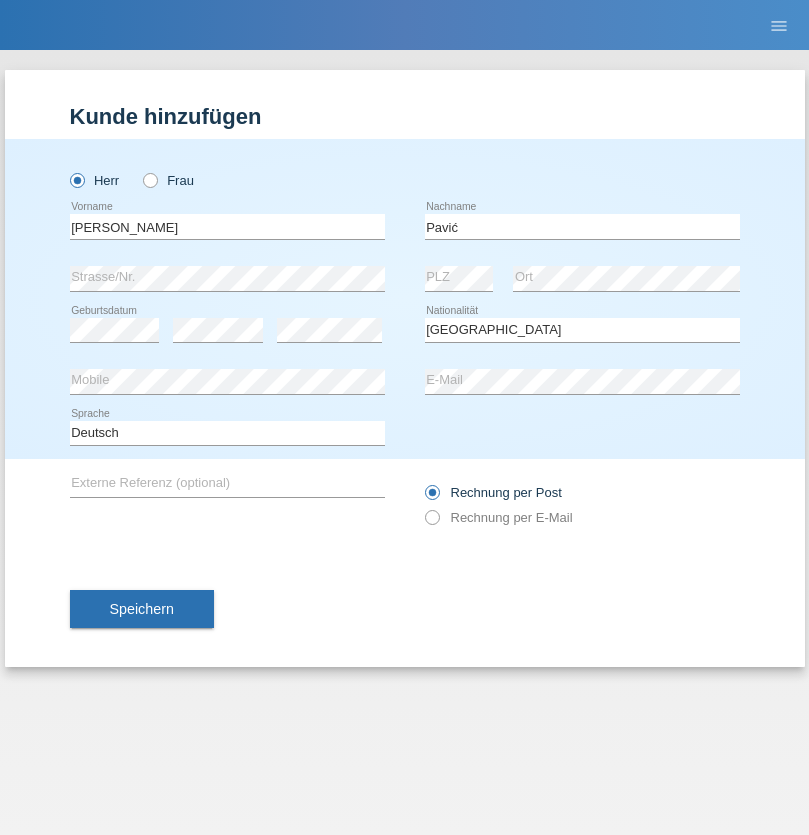 select on "C" 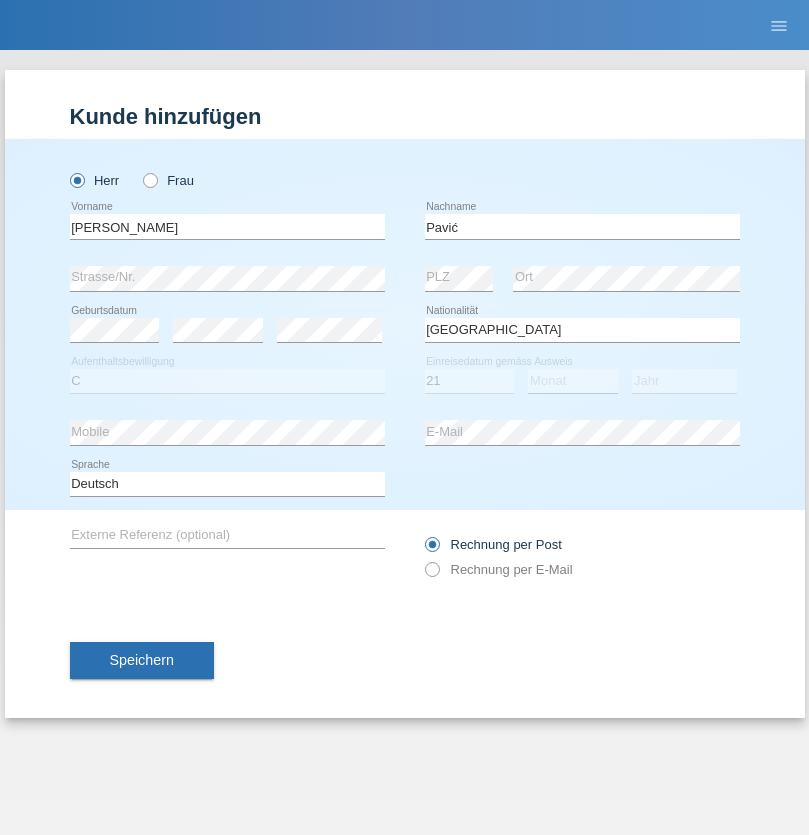 select on "04" 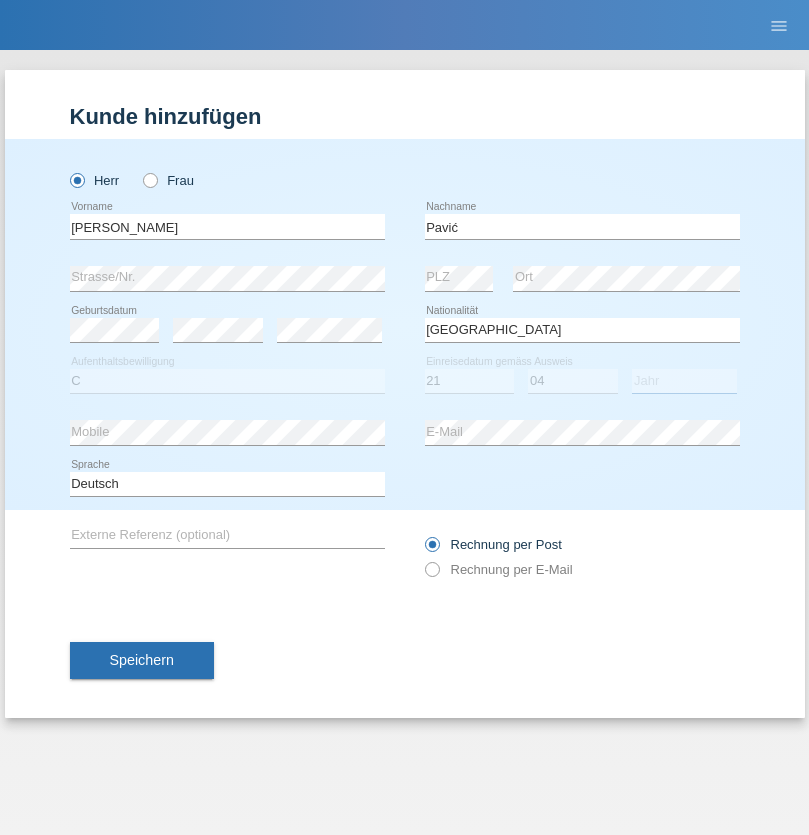 select on "2006" 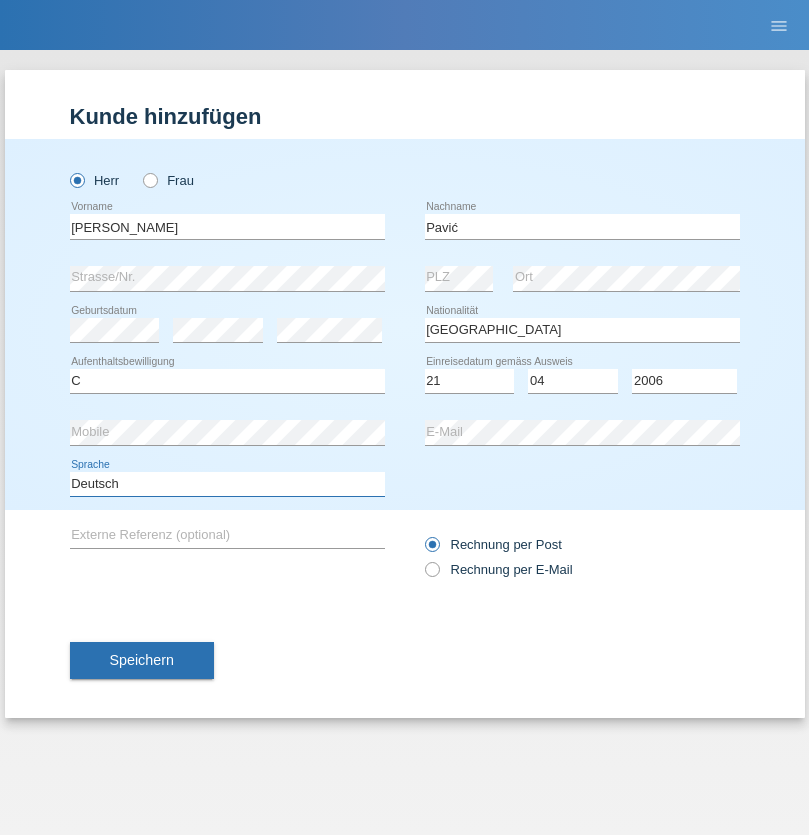 select on "en" 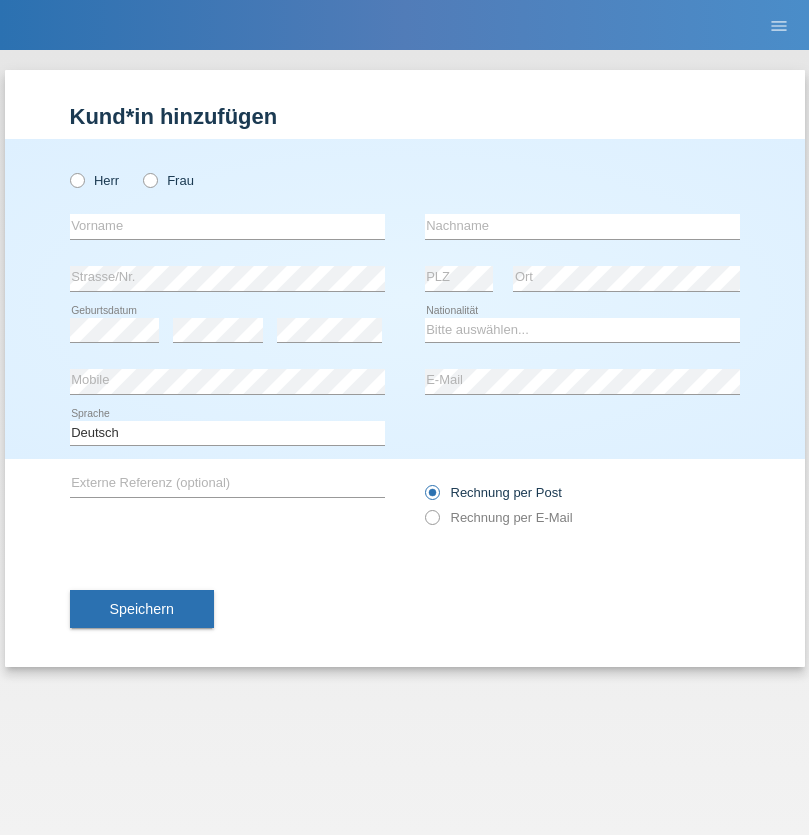scroll, scrollTop: 0, scrollLeft: 0, axis: both 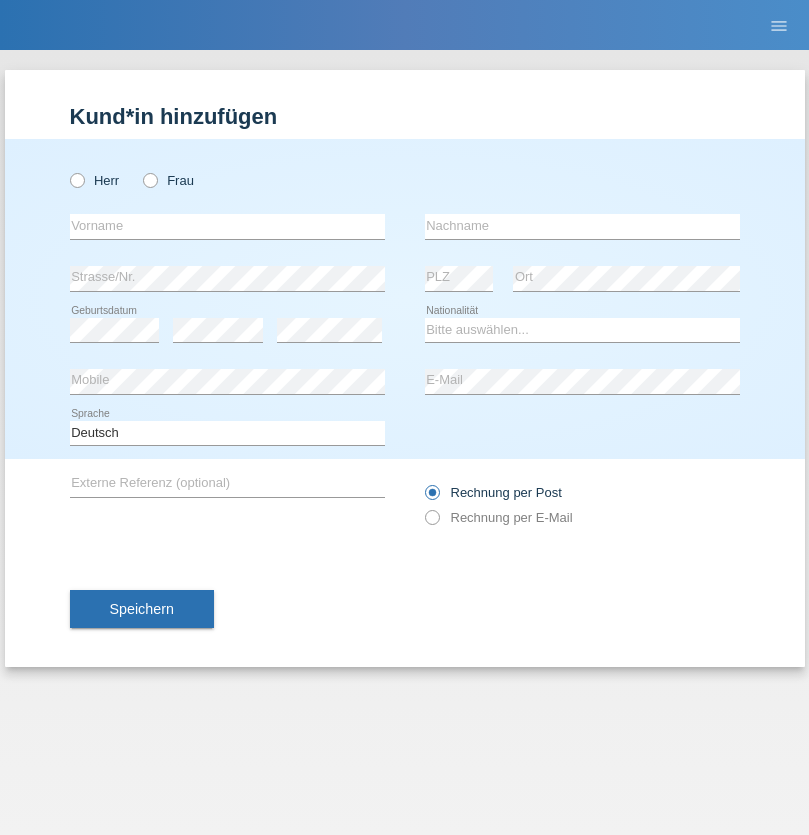 radio on "true" 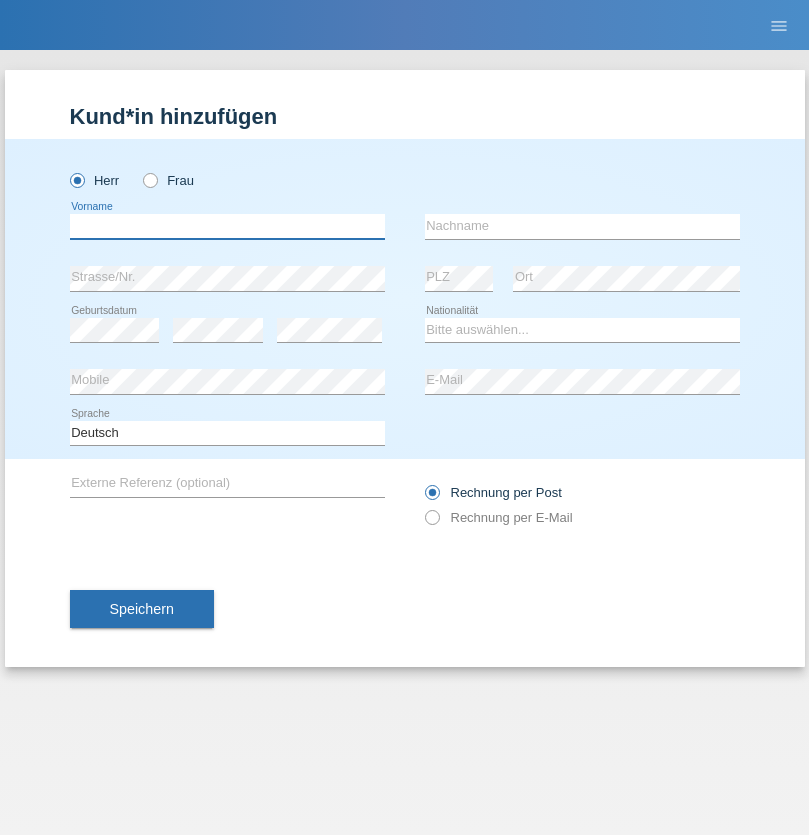 click at bounding box center [227, 226] 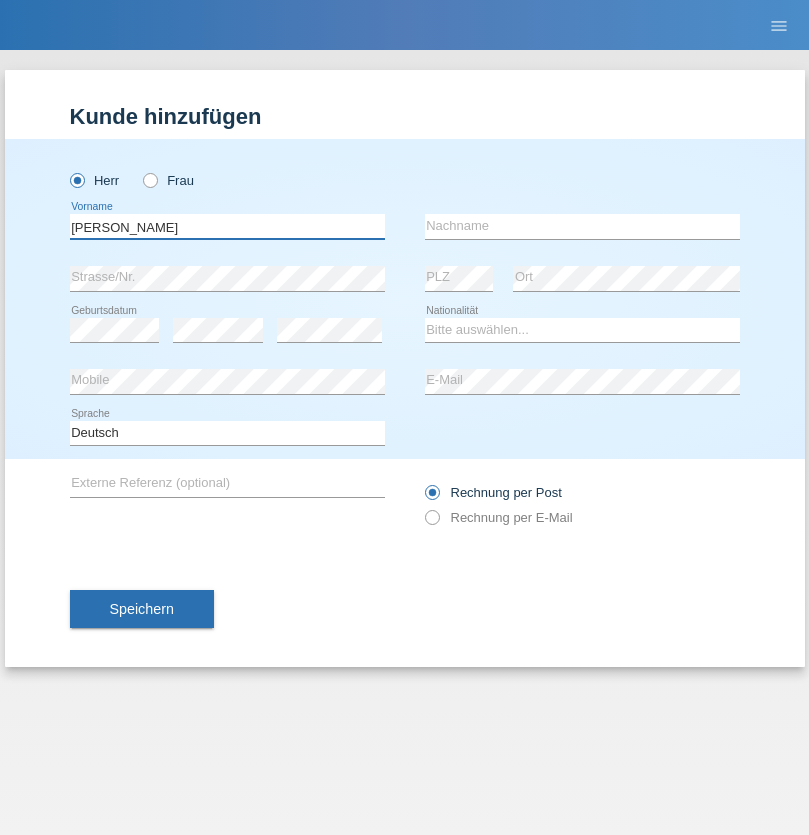 type on "Artur" 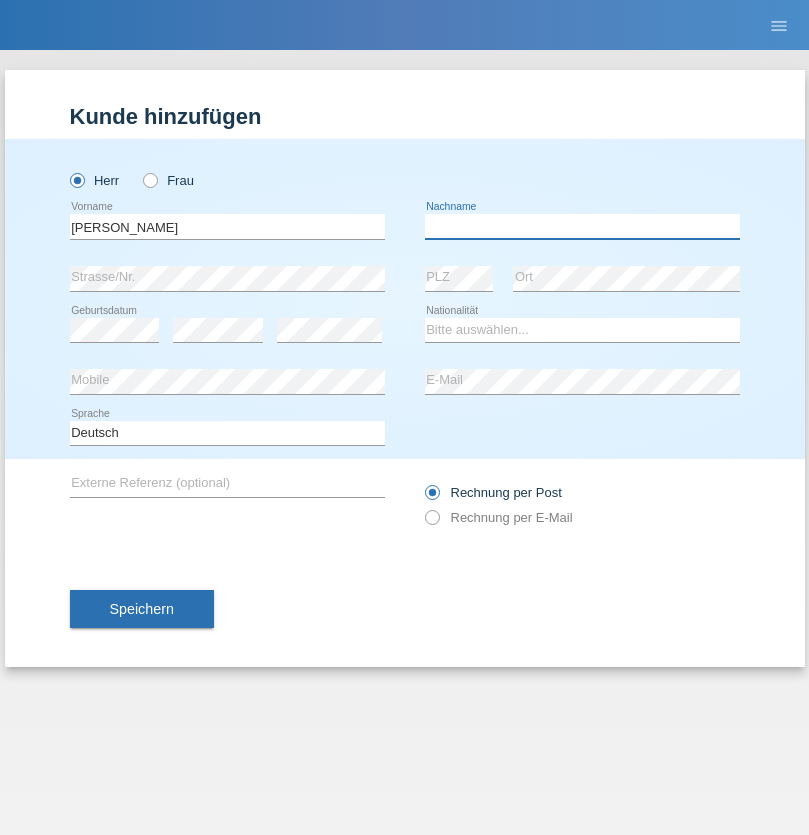 click at bounding box center [582, 226] 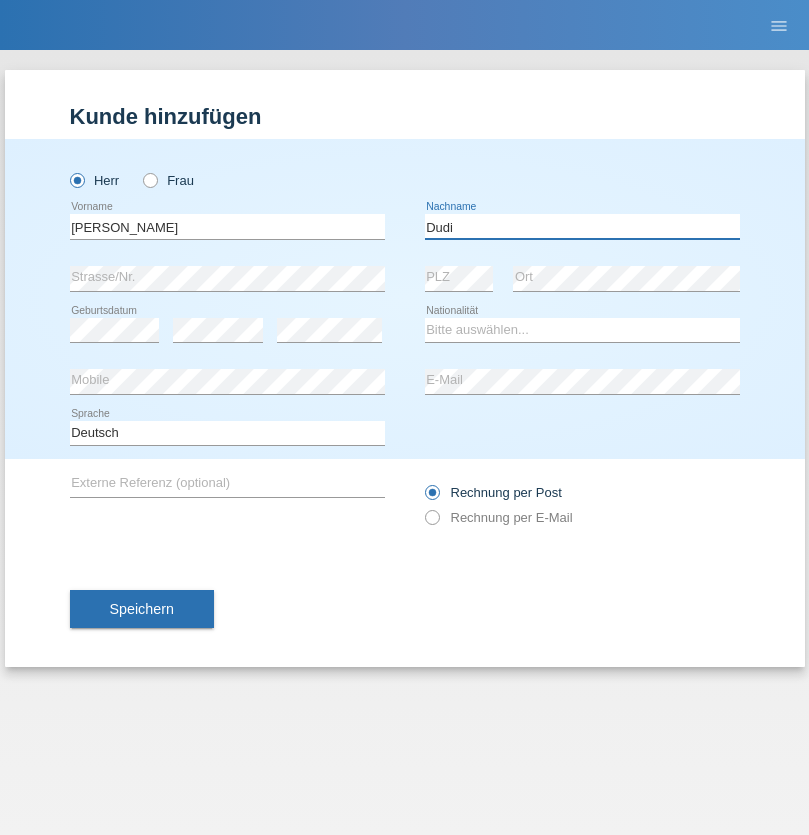 type on "Dudi" 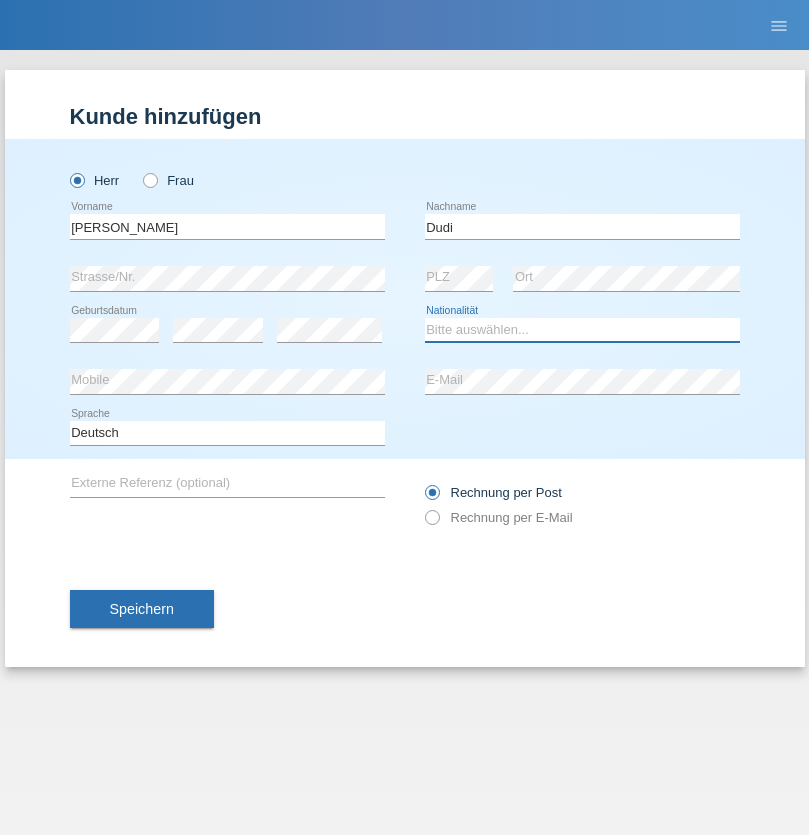select on "SK" 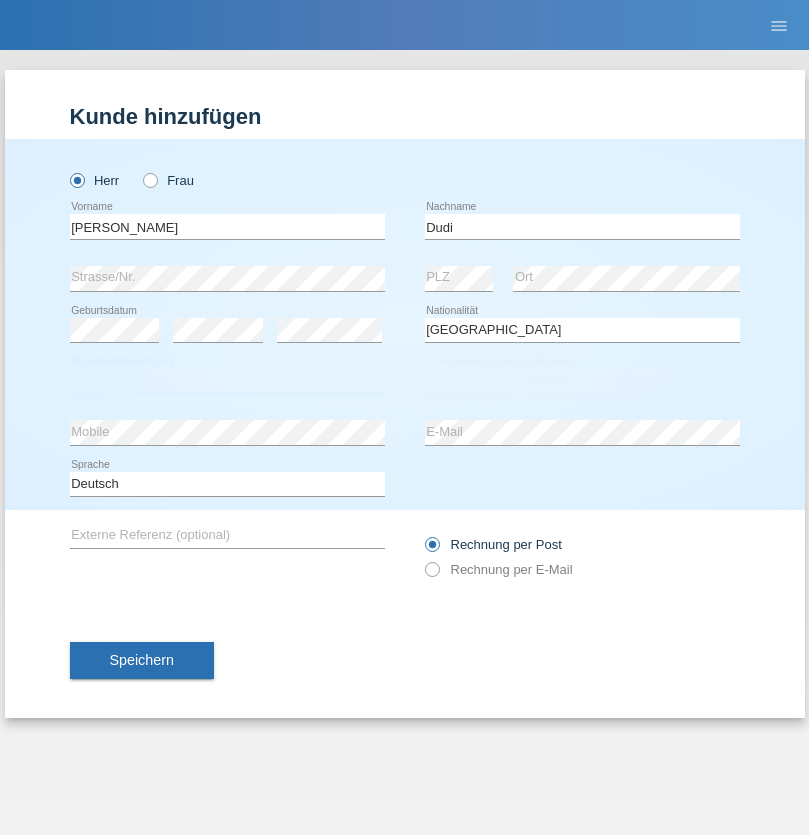 select on "C" 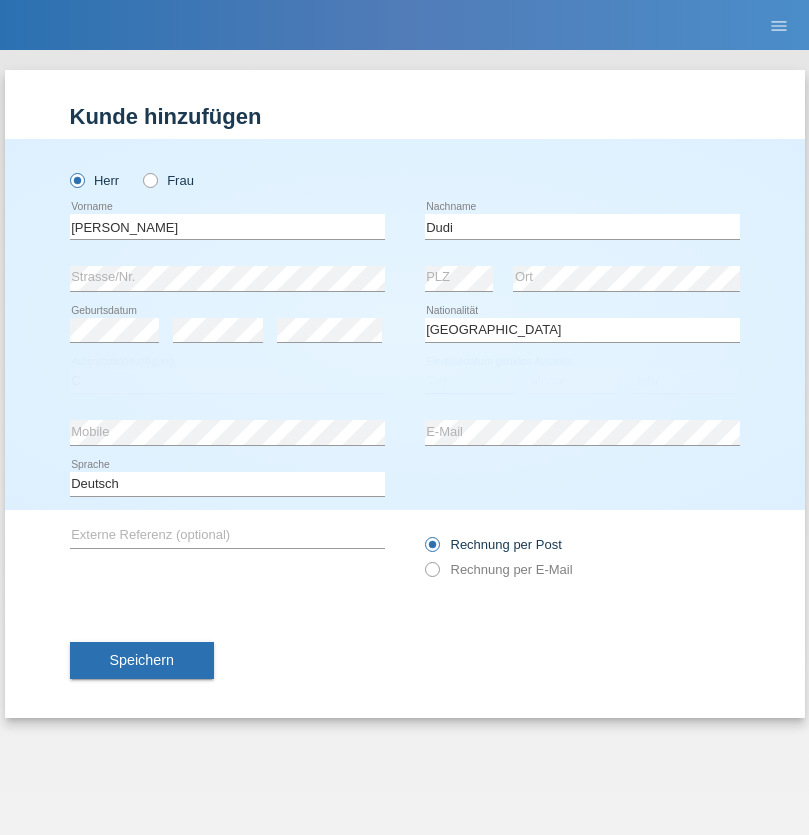 select on "25" 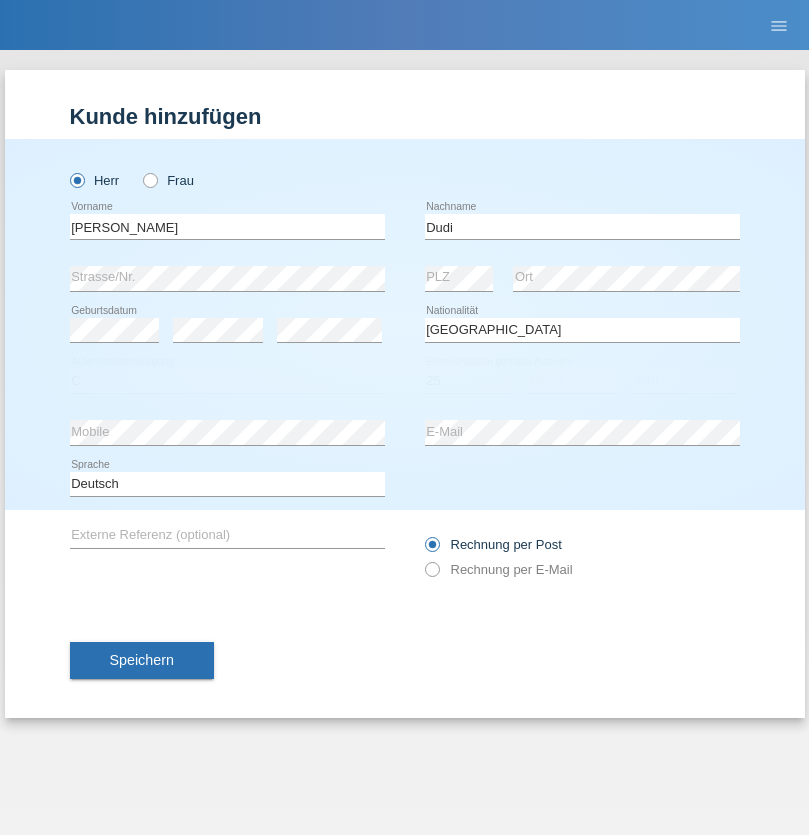select on "05" 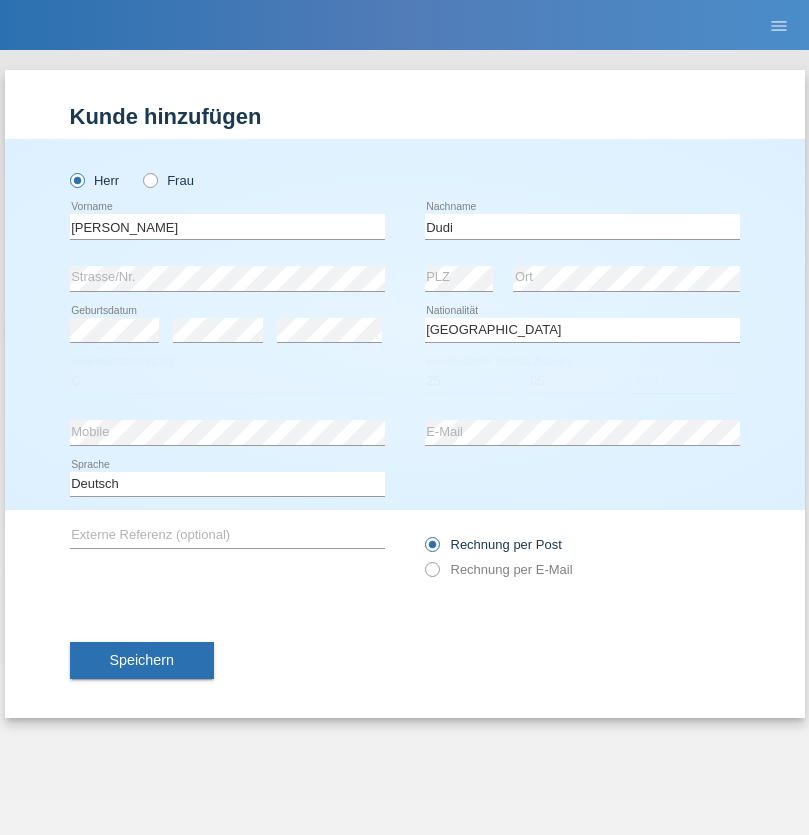 select on "2021" 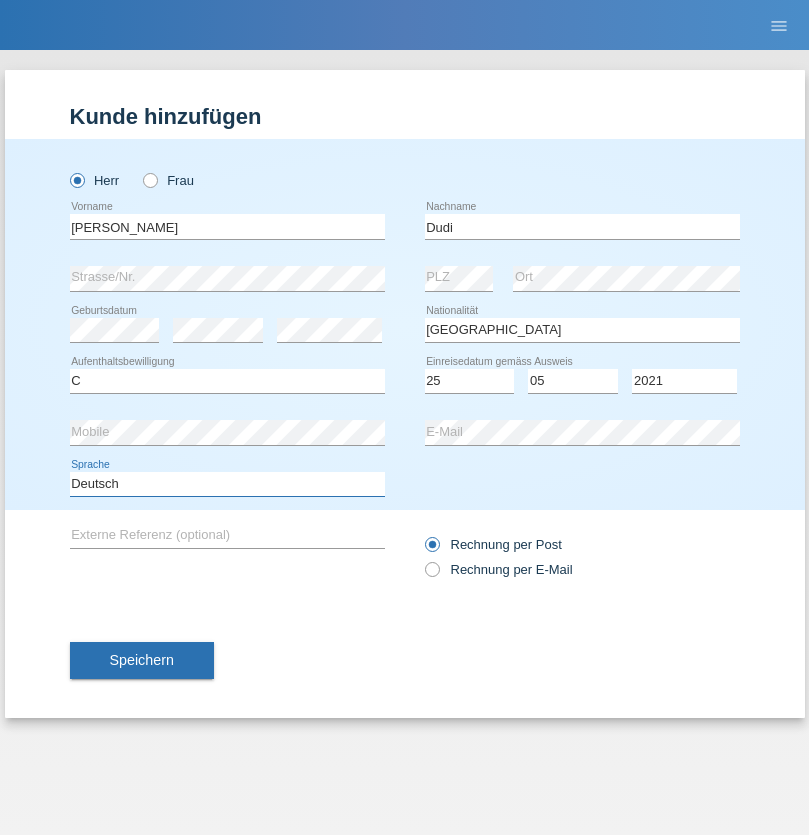 select on "en" 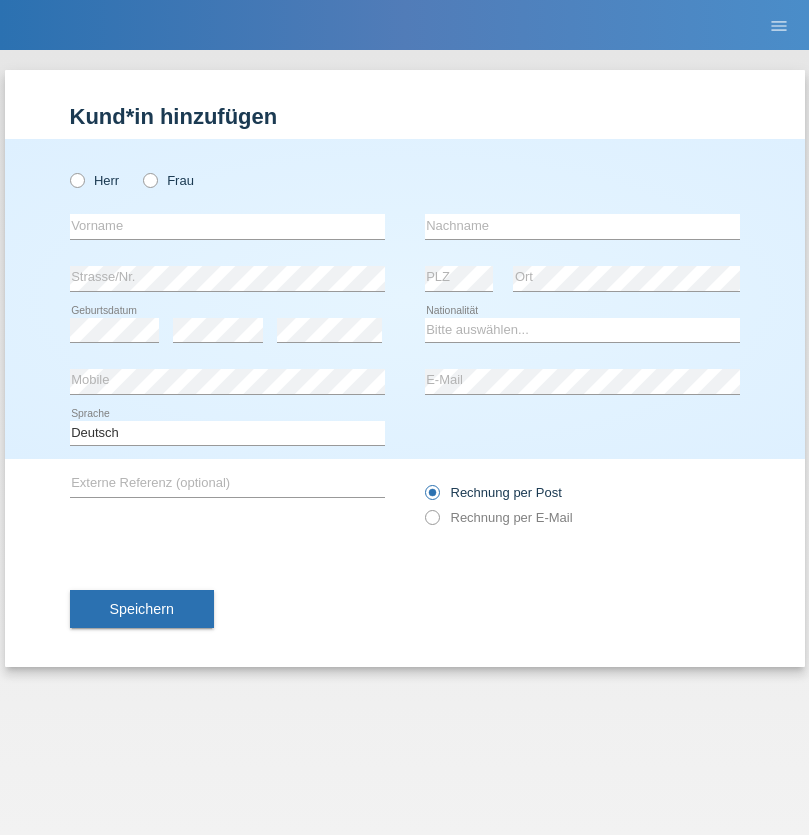 scroll, scrollTop: 0, scrollLeft: 0, axis: both 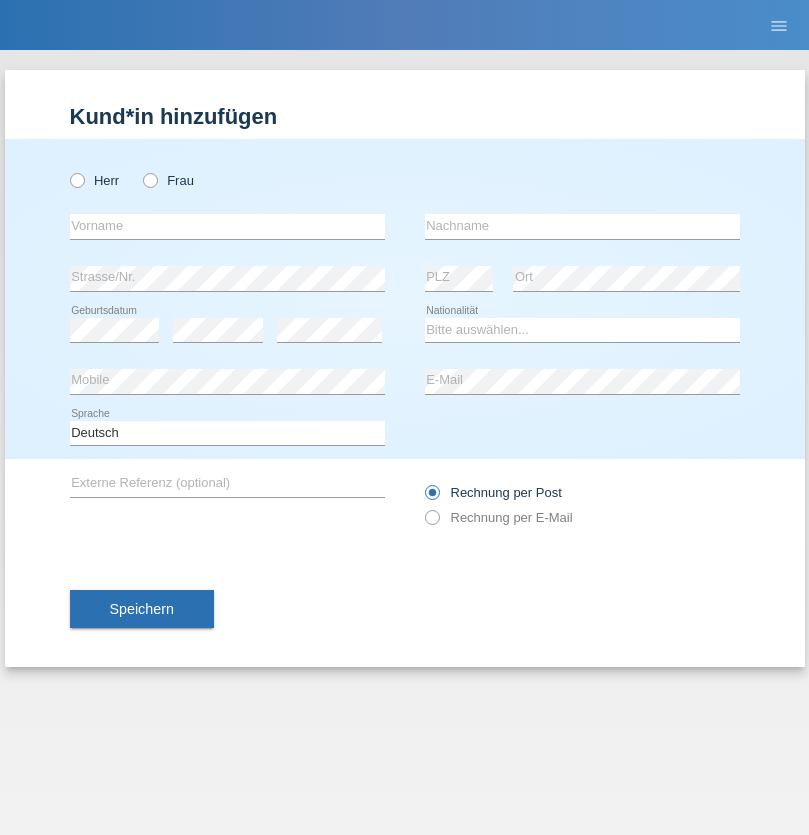 radio on "true" 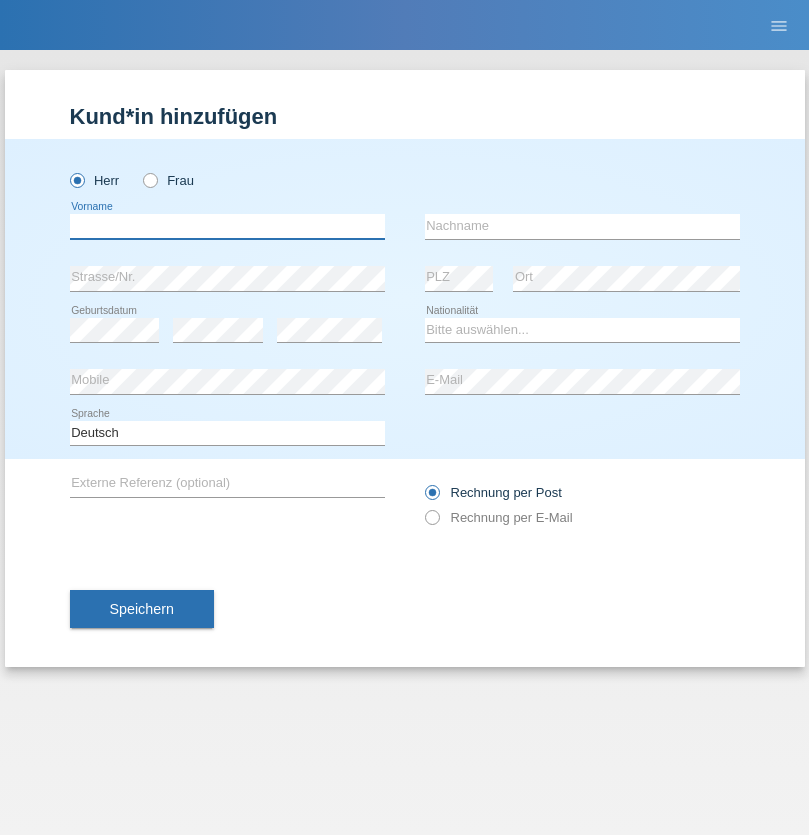 click at bounding box center (227, 226) 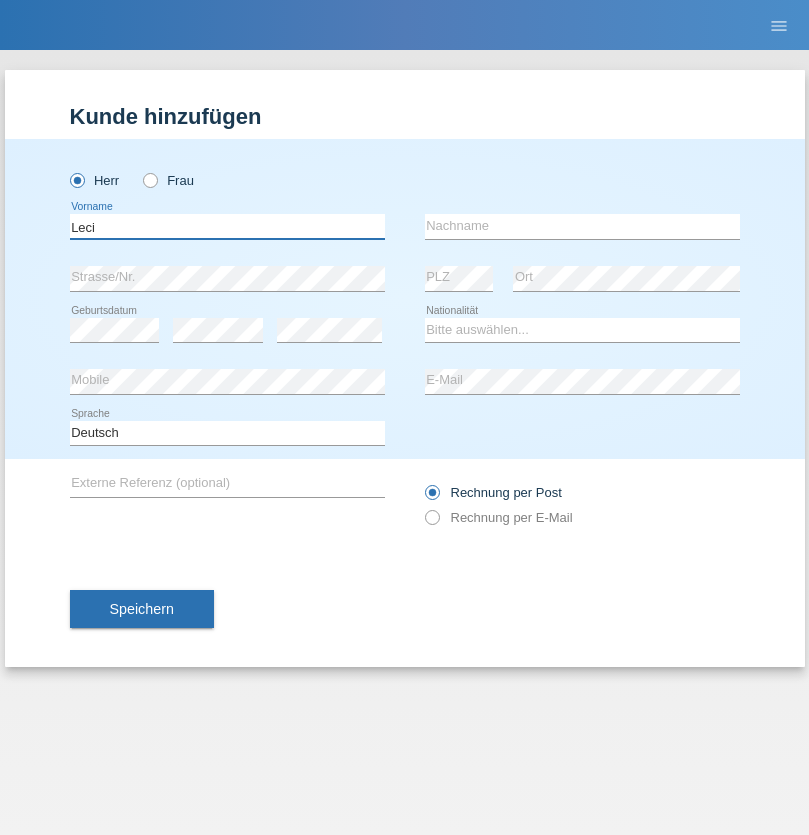 type on "Leci" 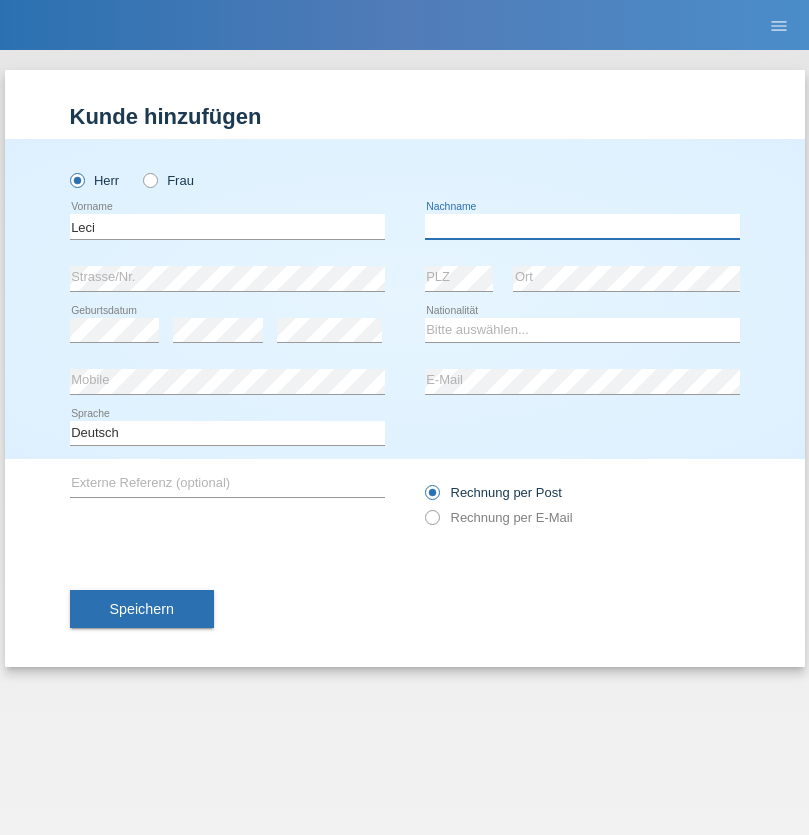 click at bounding box center (582, 226) 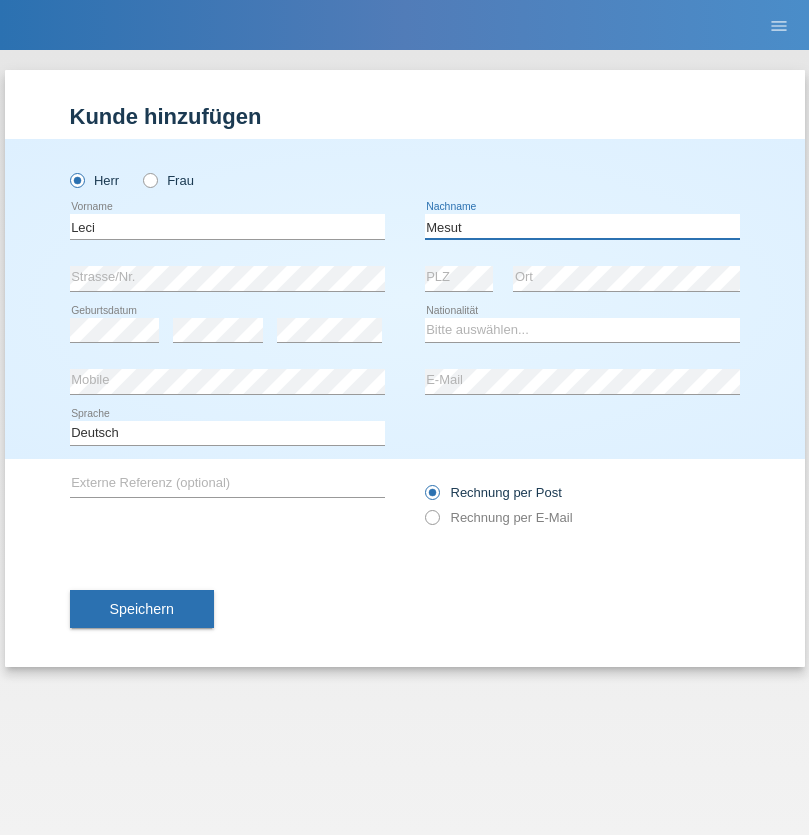 type on "Mesut" 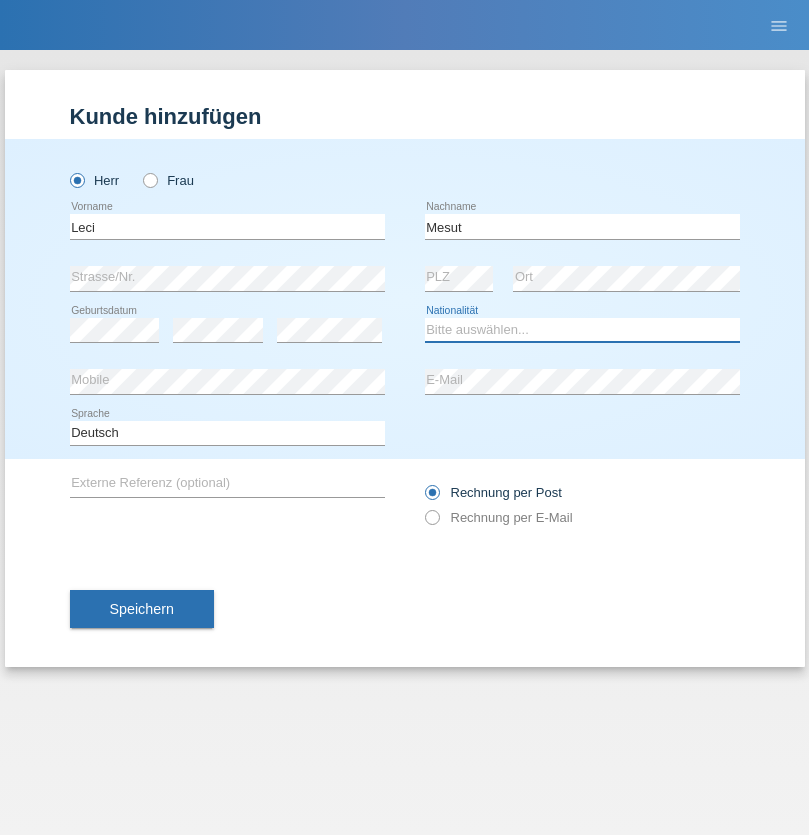 select on "XK" 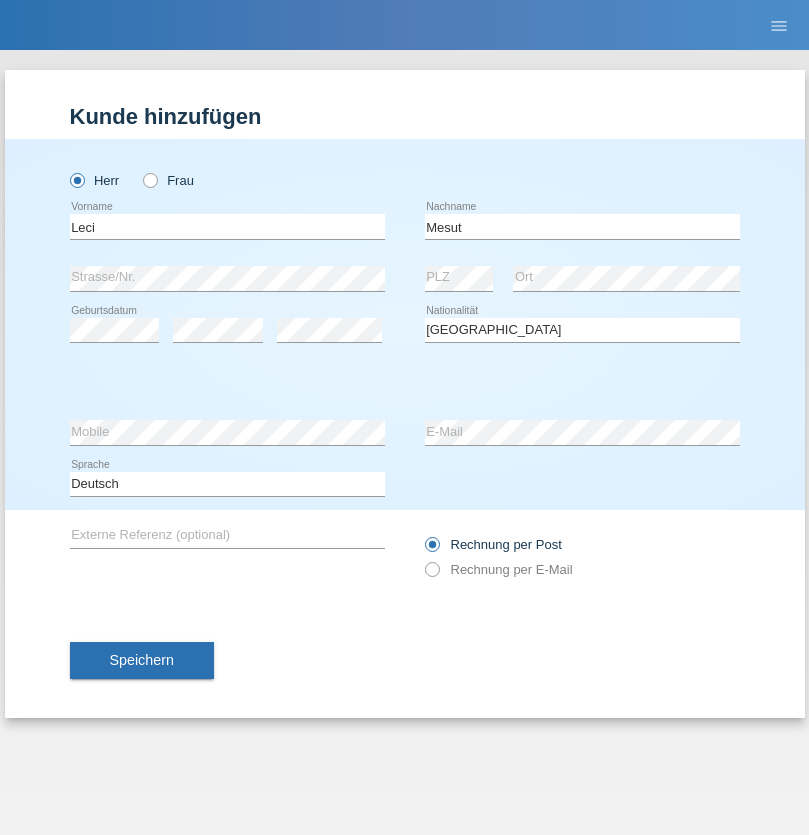 select on "C" 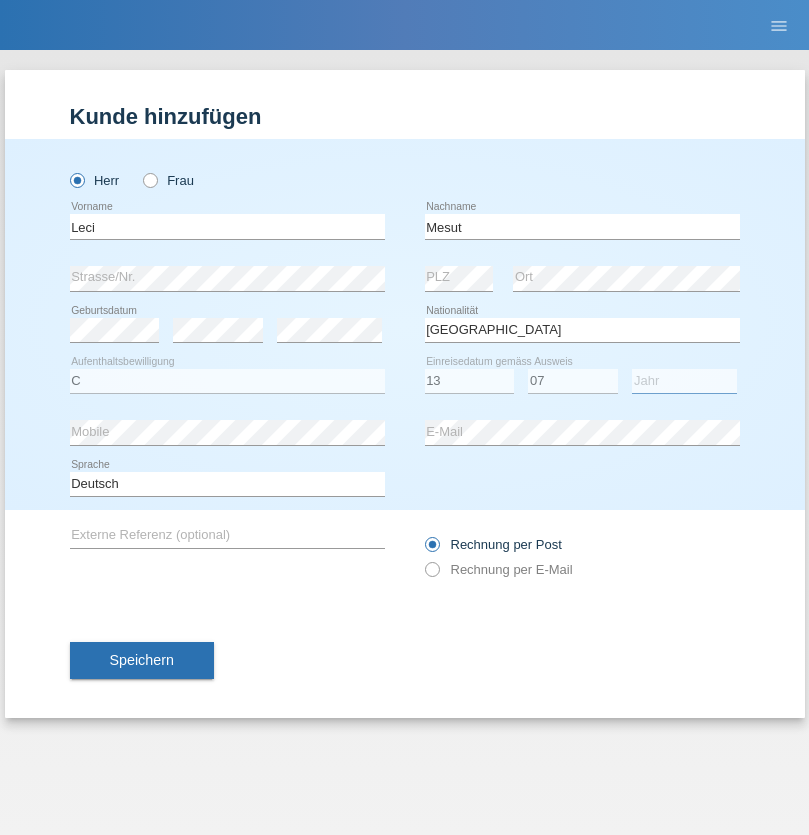 select on "2021" 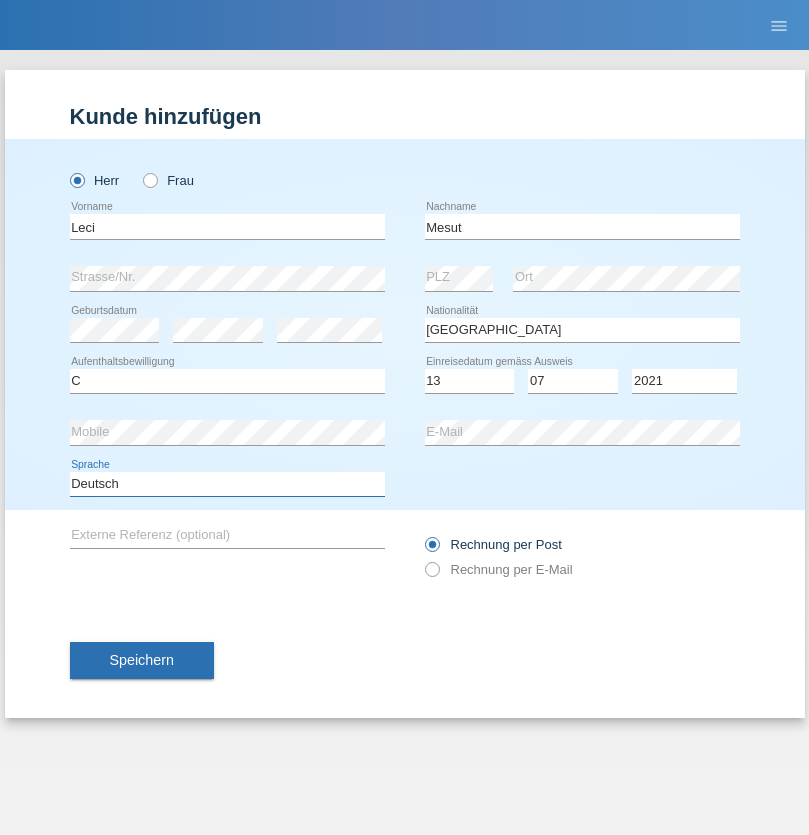 select on "en" 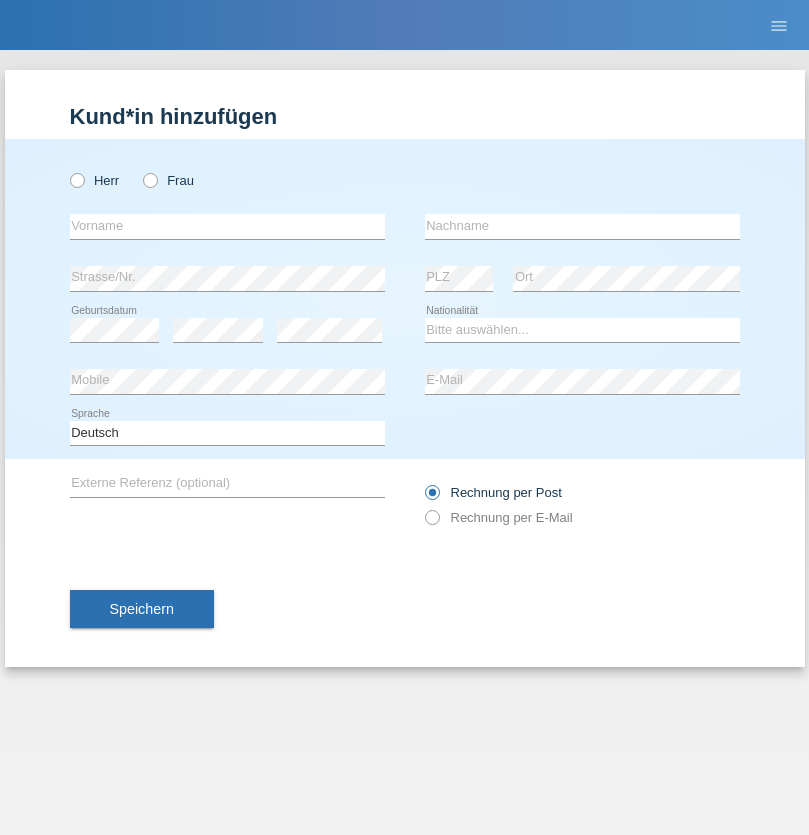 scroll, scrollTop: 0, scrollLeft: 0, axis: both 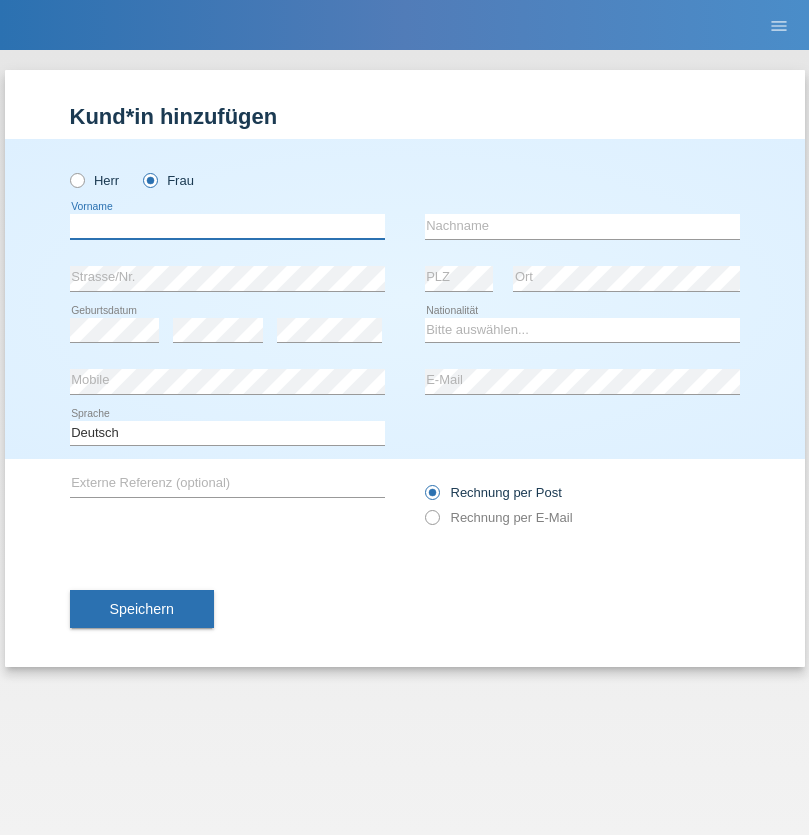 click at bounding box center (227, 226) 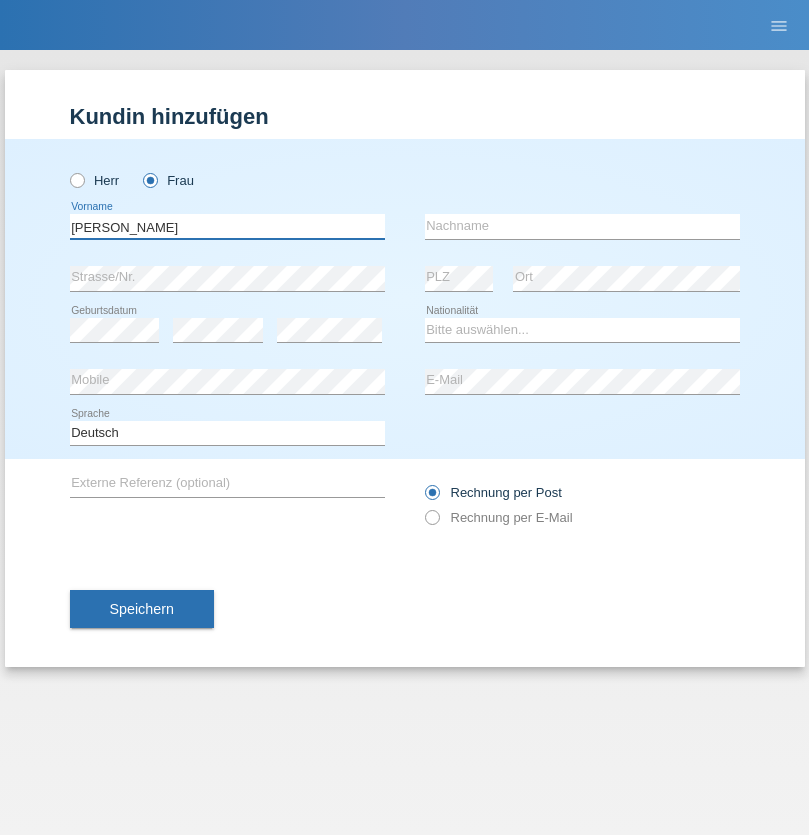 type on "[PERSON_NAME]" 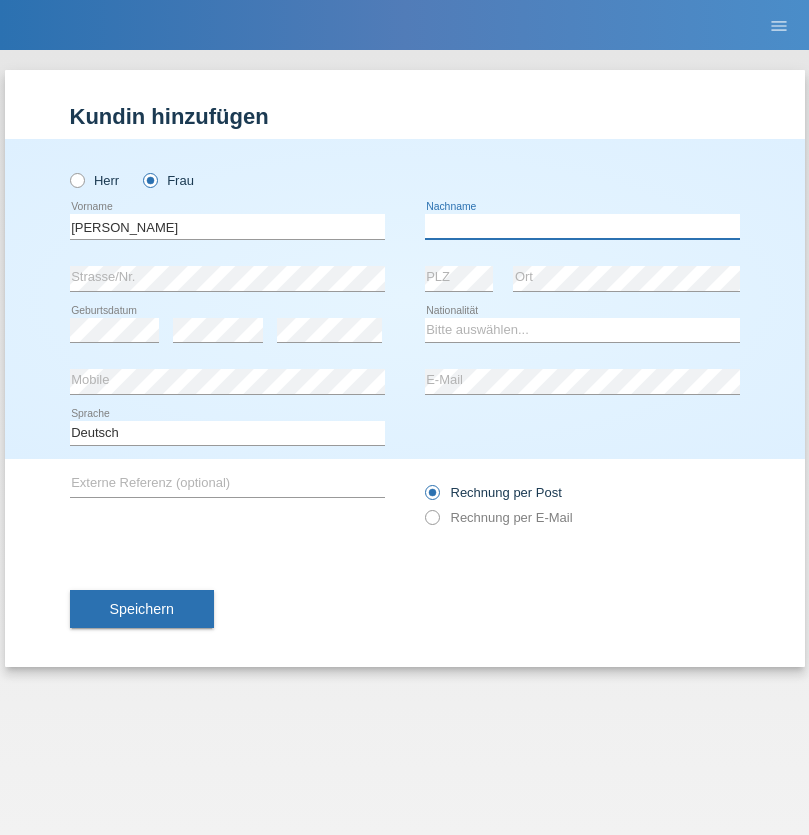 click at bounding box center (582, 226) 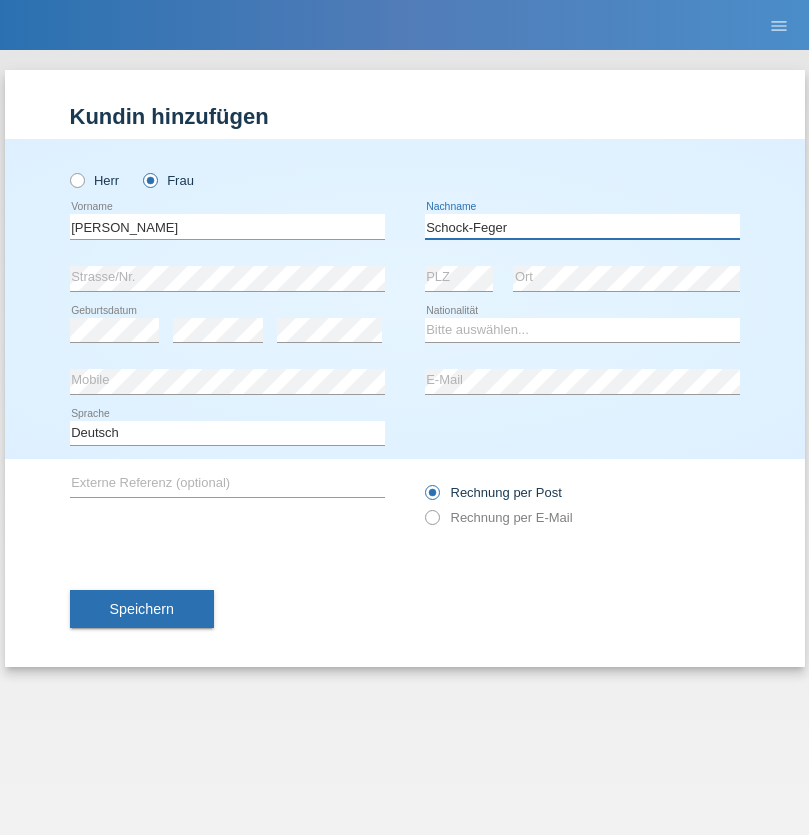 type on "Schock-Feger" 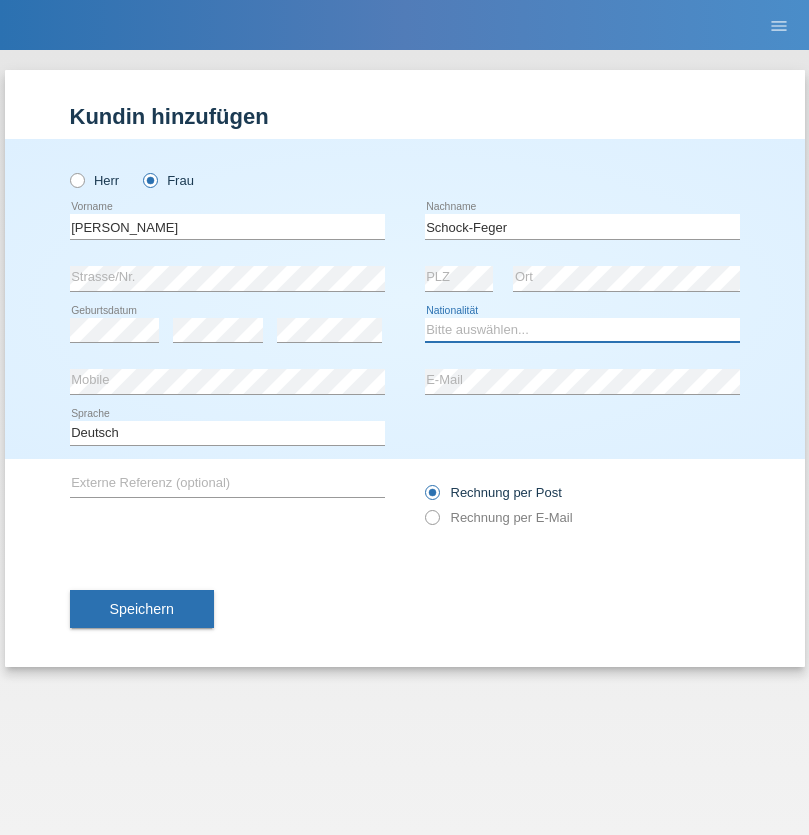select on "CH" 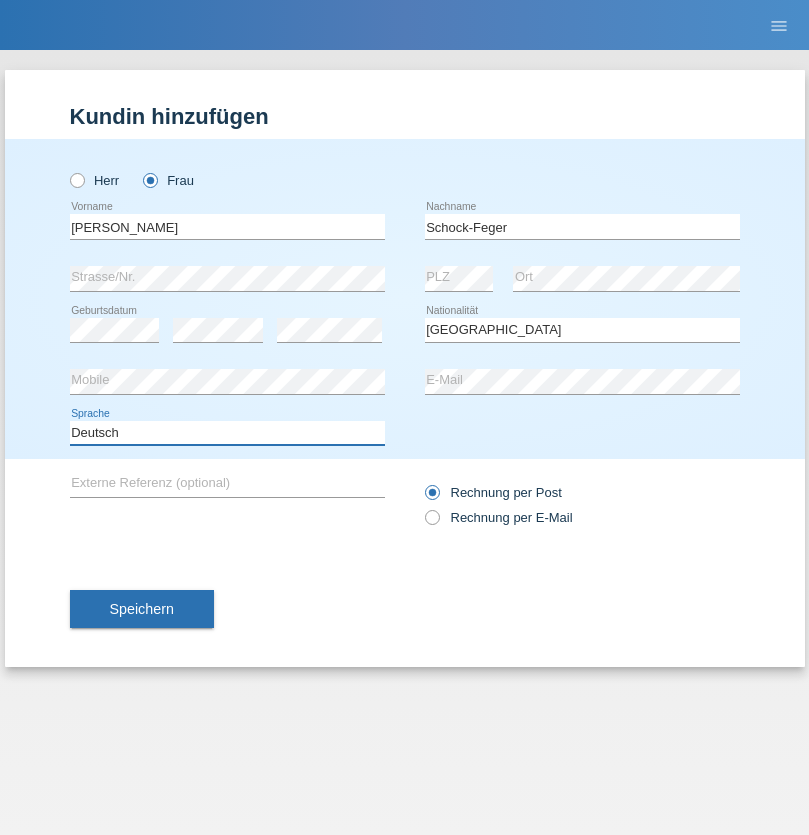 select on "en" 